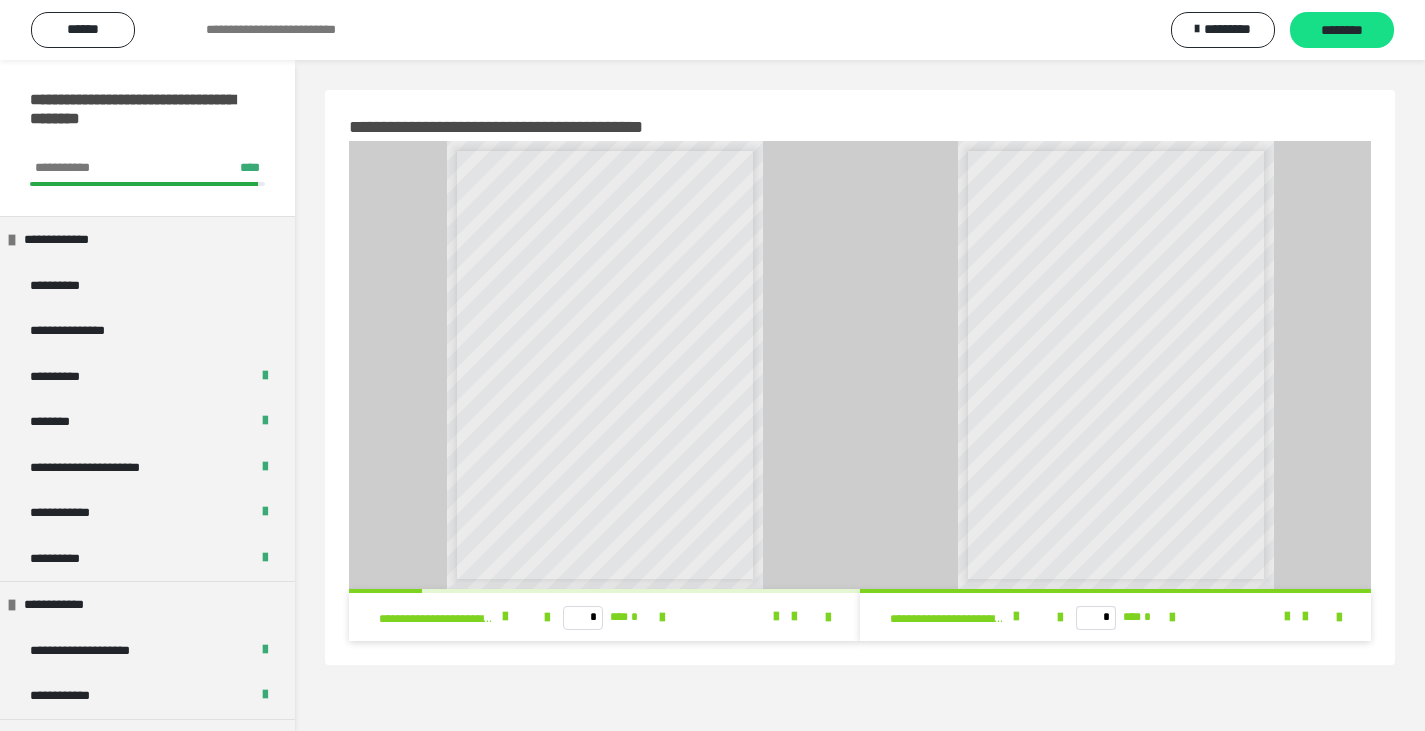scroll, scrollTop: 60, scrollLeft: 0, axis: vertical 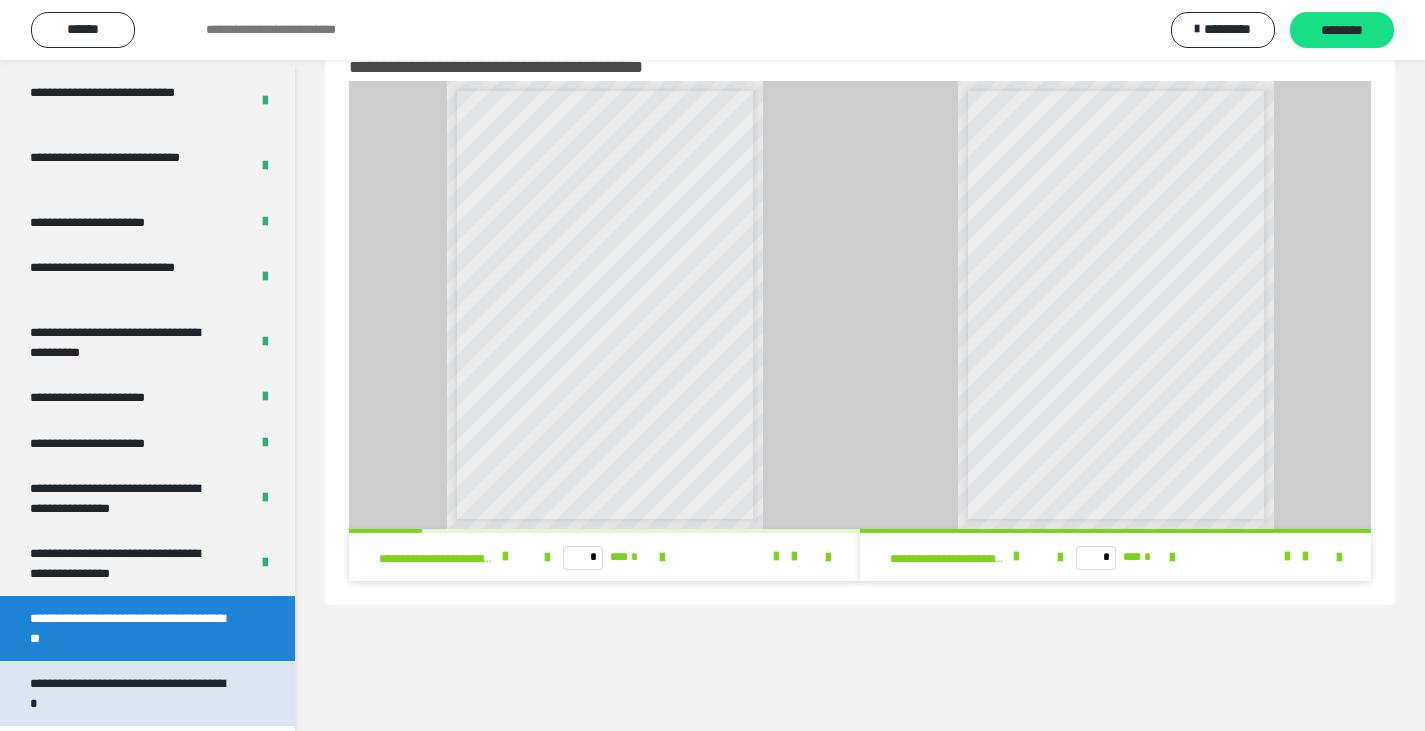 click on "**********" at bounding box center (132, 693) 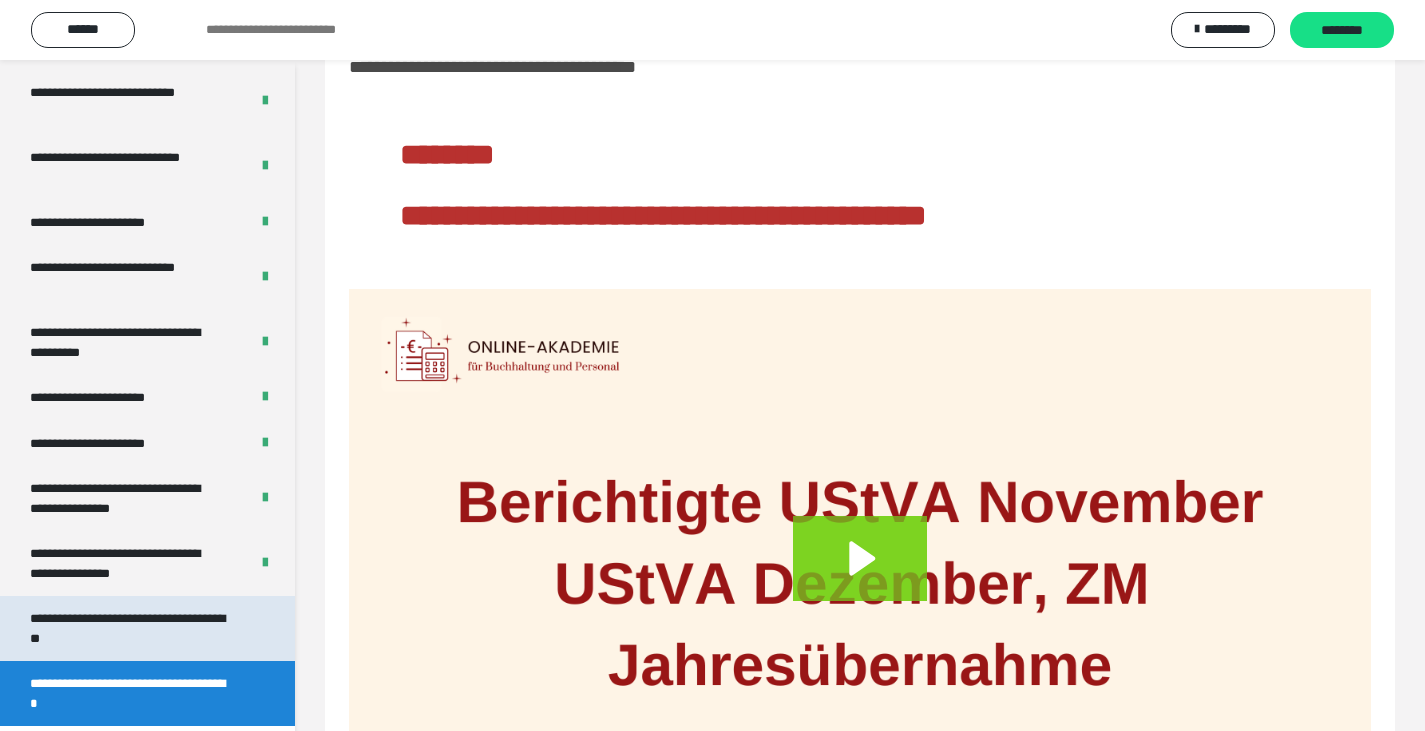 click on "**********" at bounding box center [132, 628] 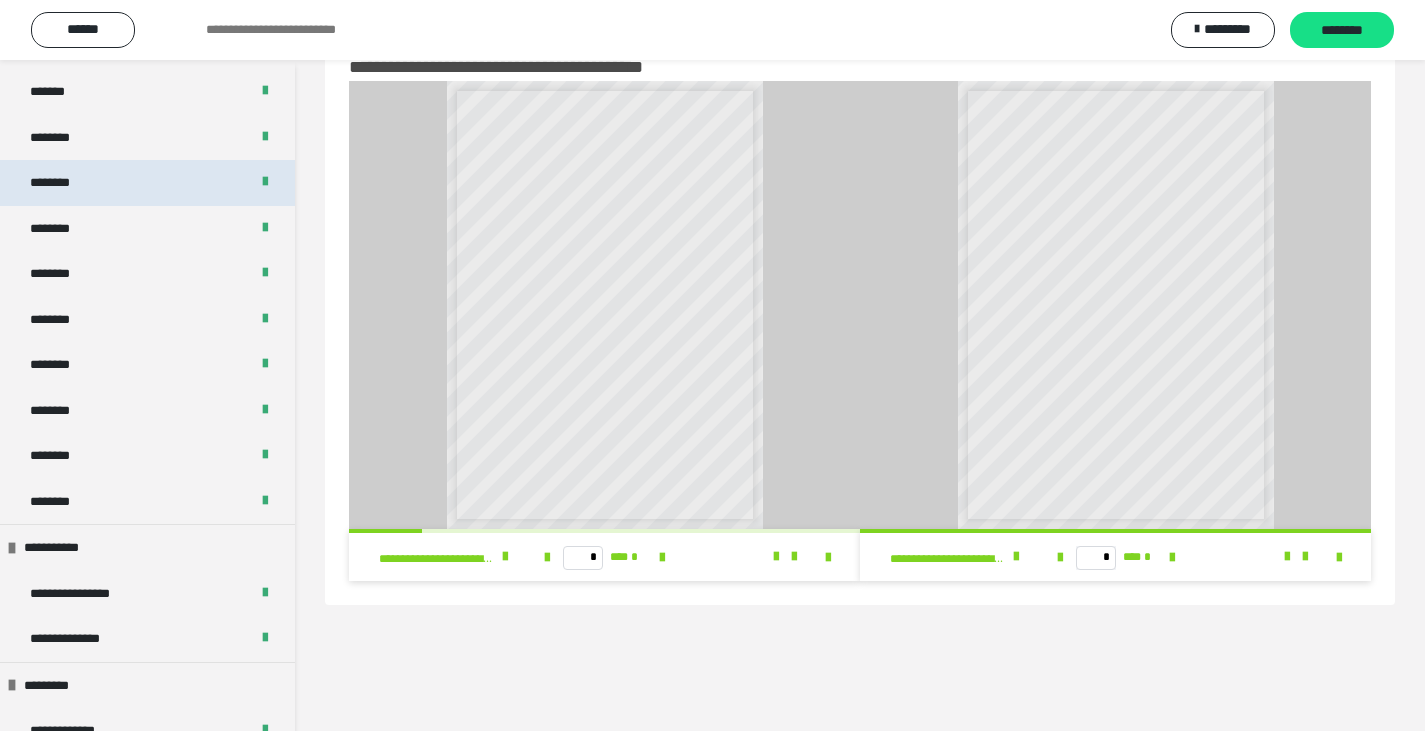 click on "********" at bounding box center [147, 183] 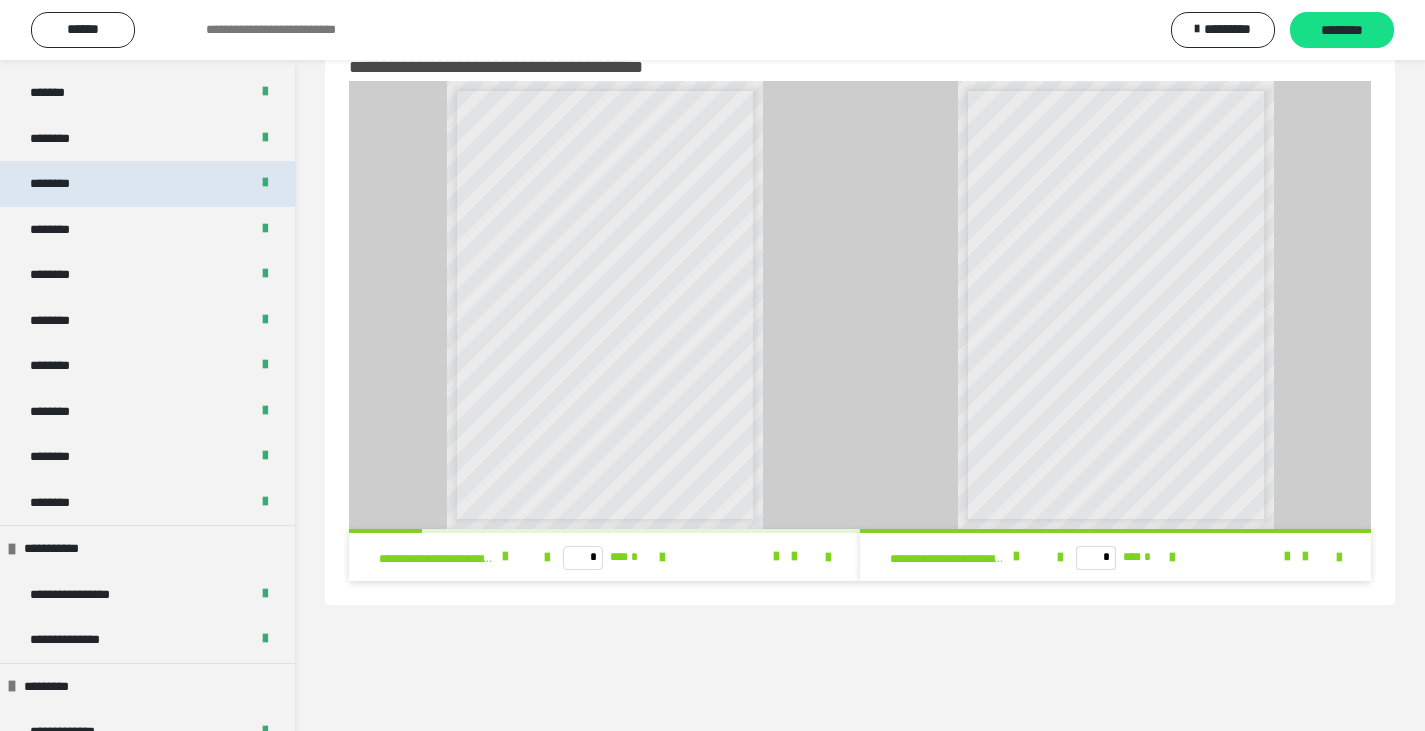 scroll, scrollTop: 1059, scrollLeft: 0, axis: vertical 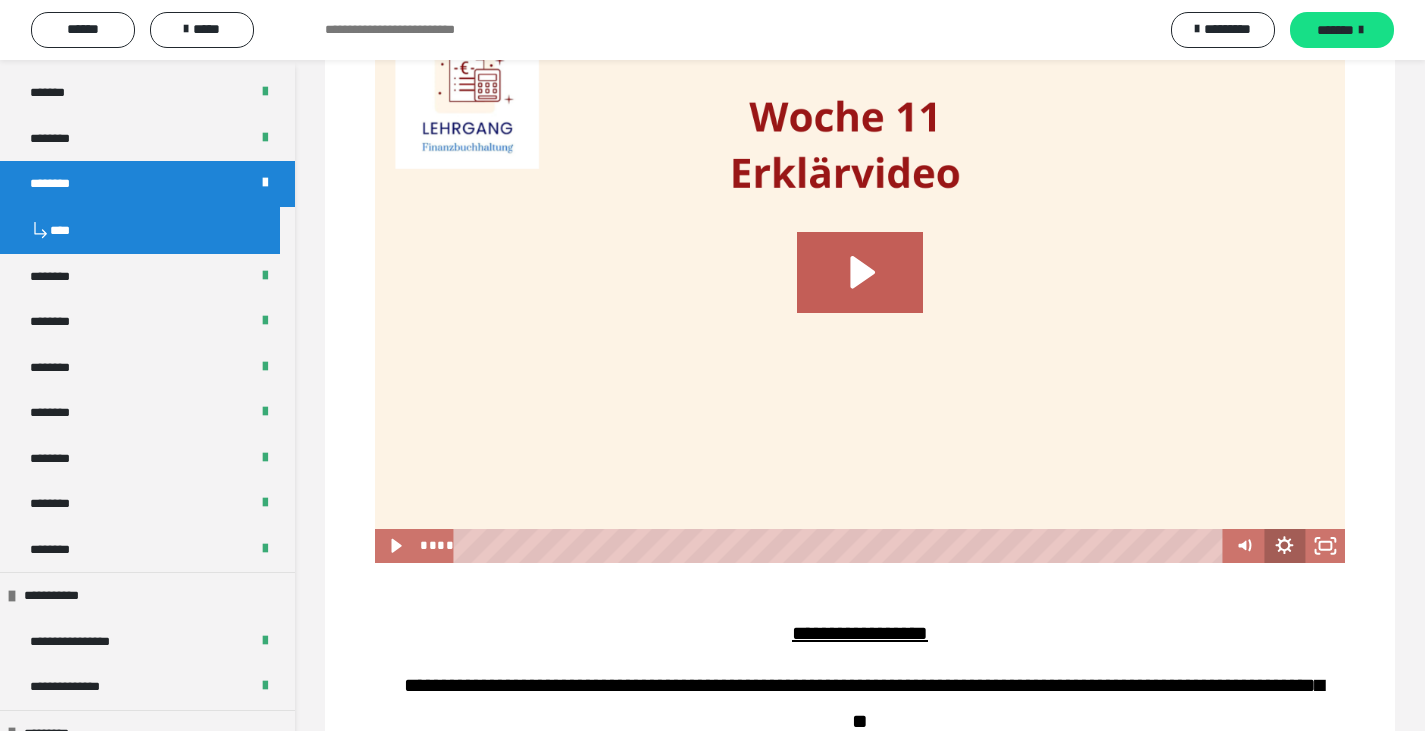 click 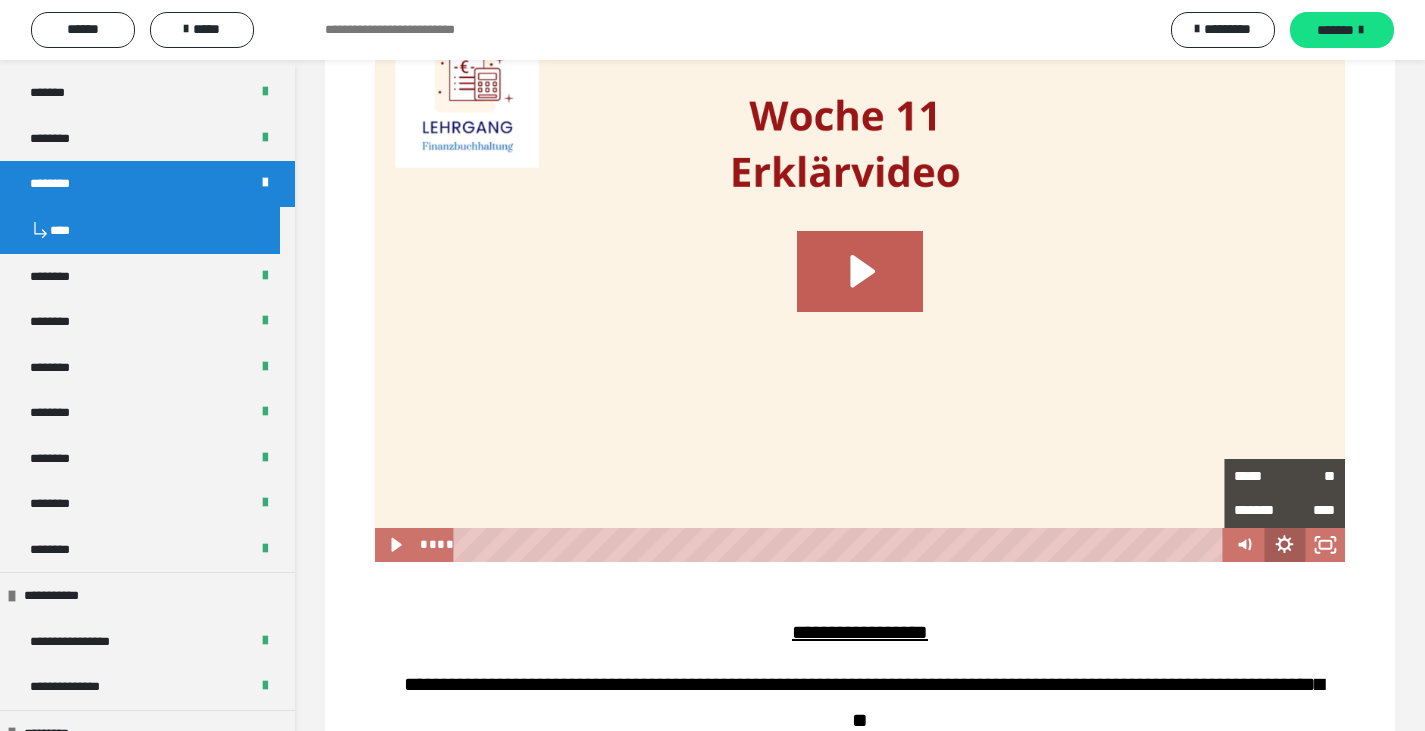 scroll, scrollTop: 1259, scrollLeft: 0, axis: vertical 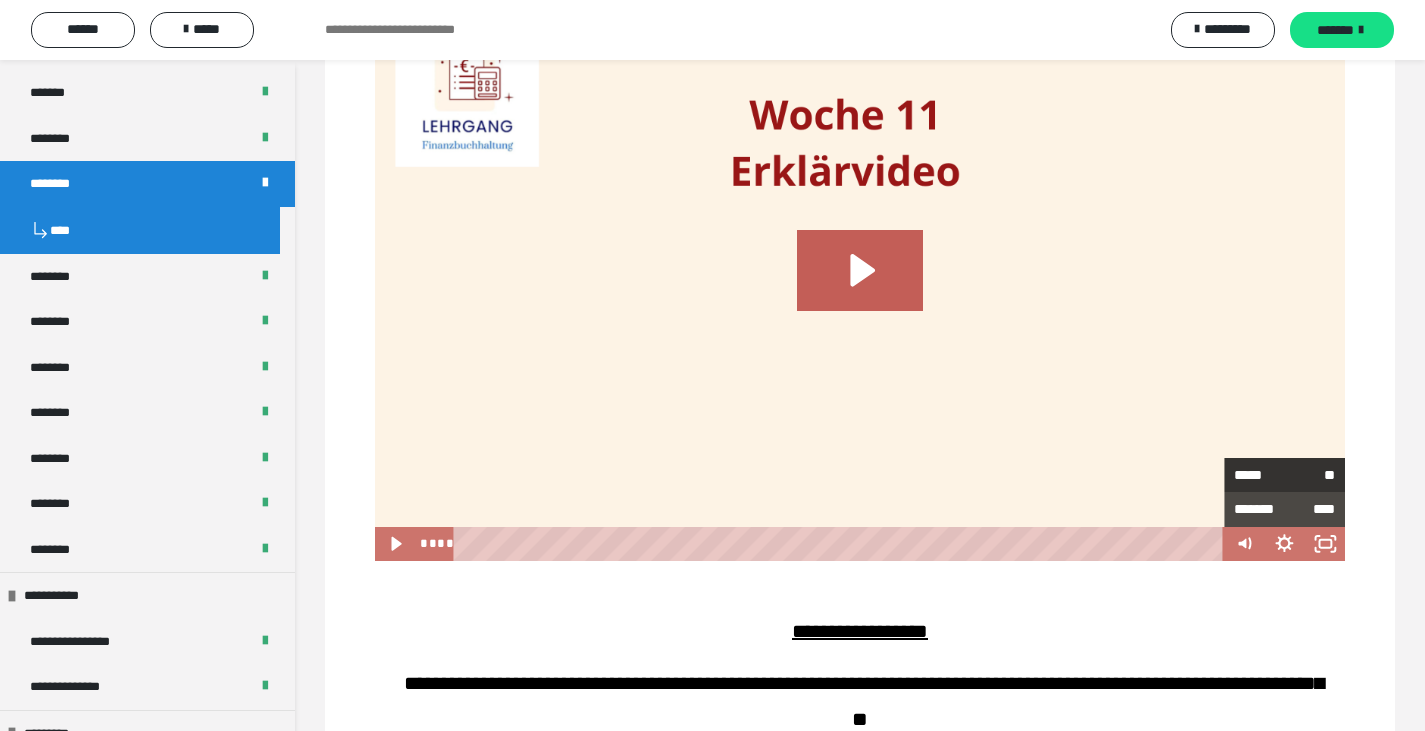 click on "*****" at bounding box center (1259, 475) 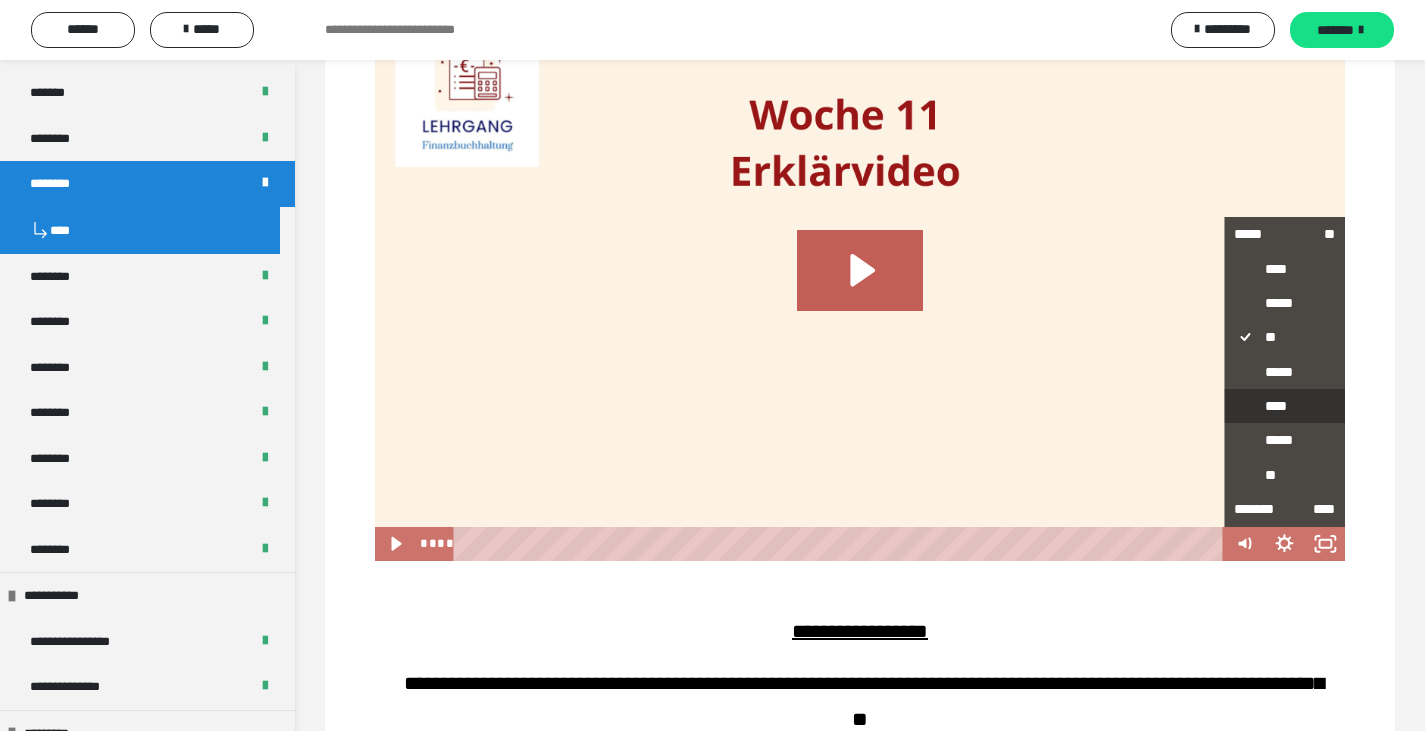 click on "****" at bounding box center (1284, 406) 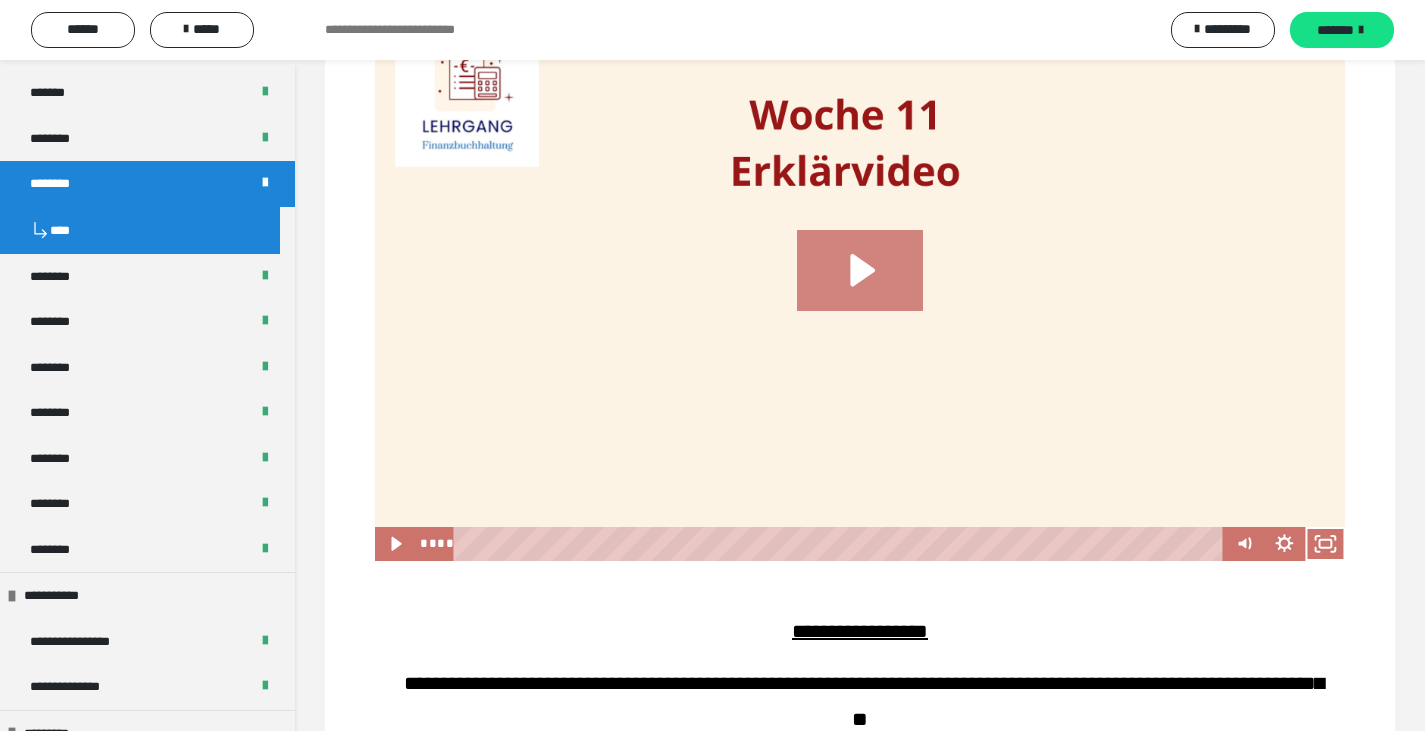 click 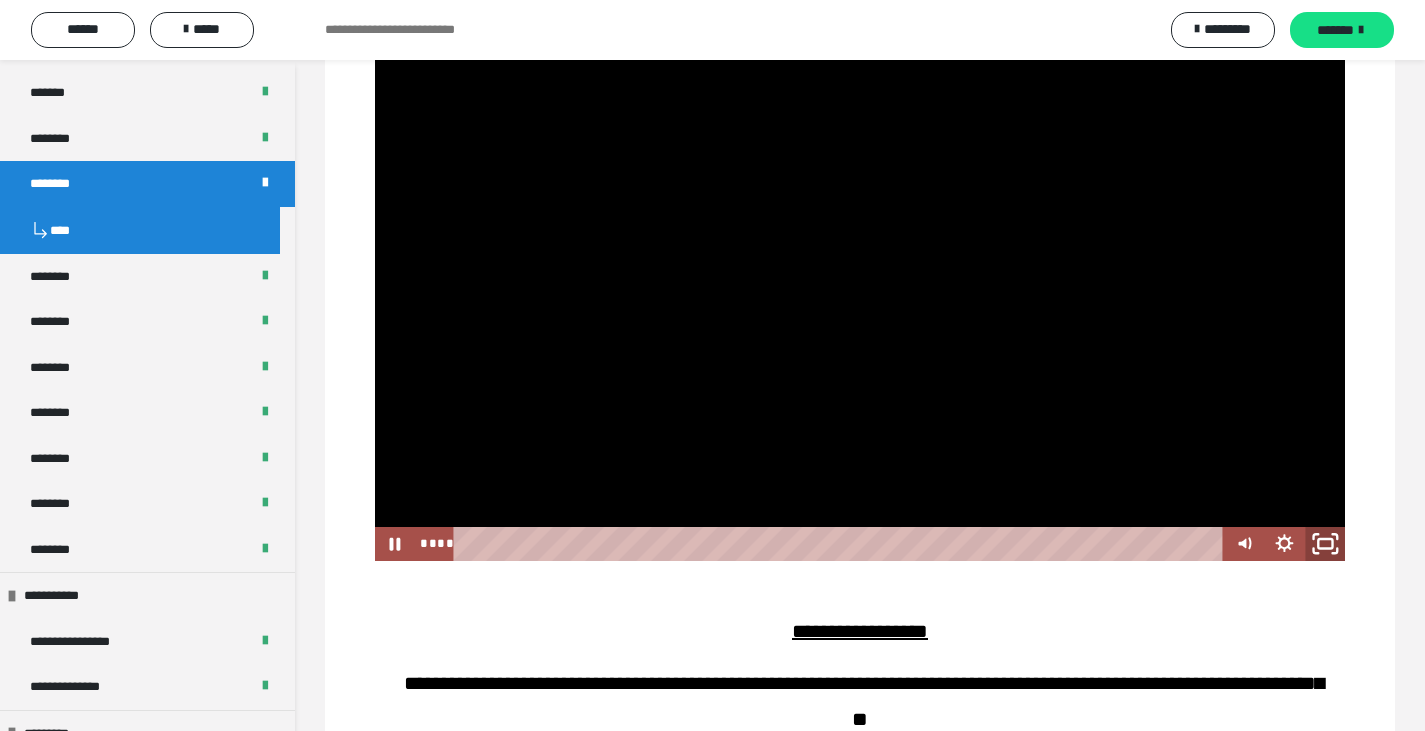 click 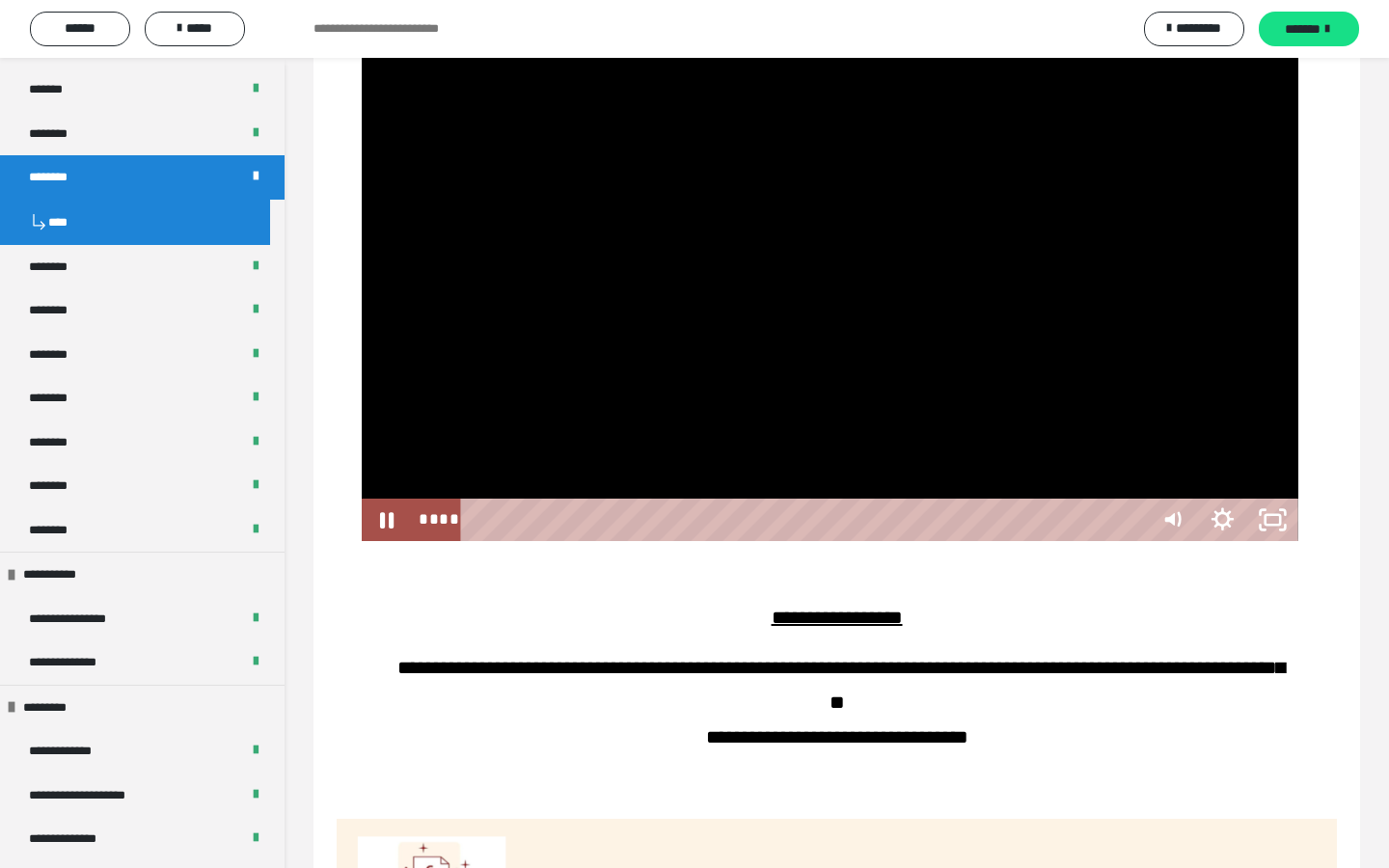 type 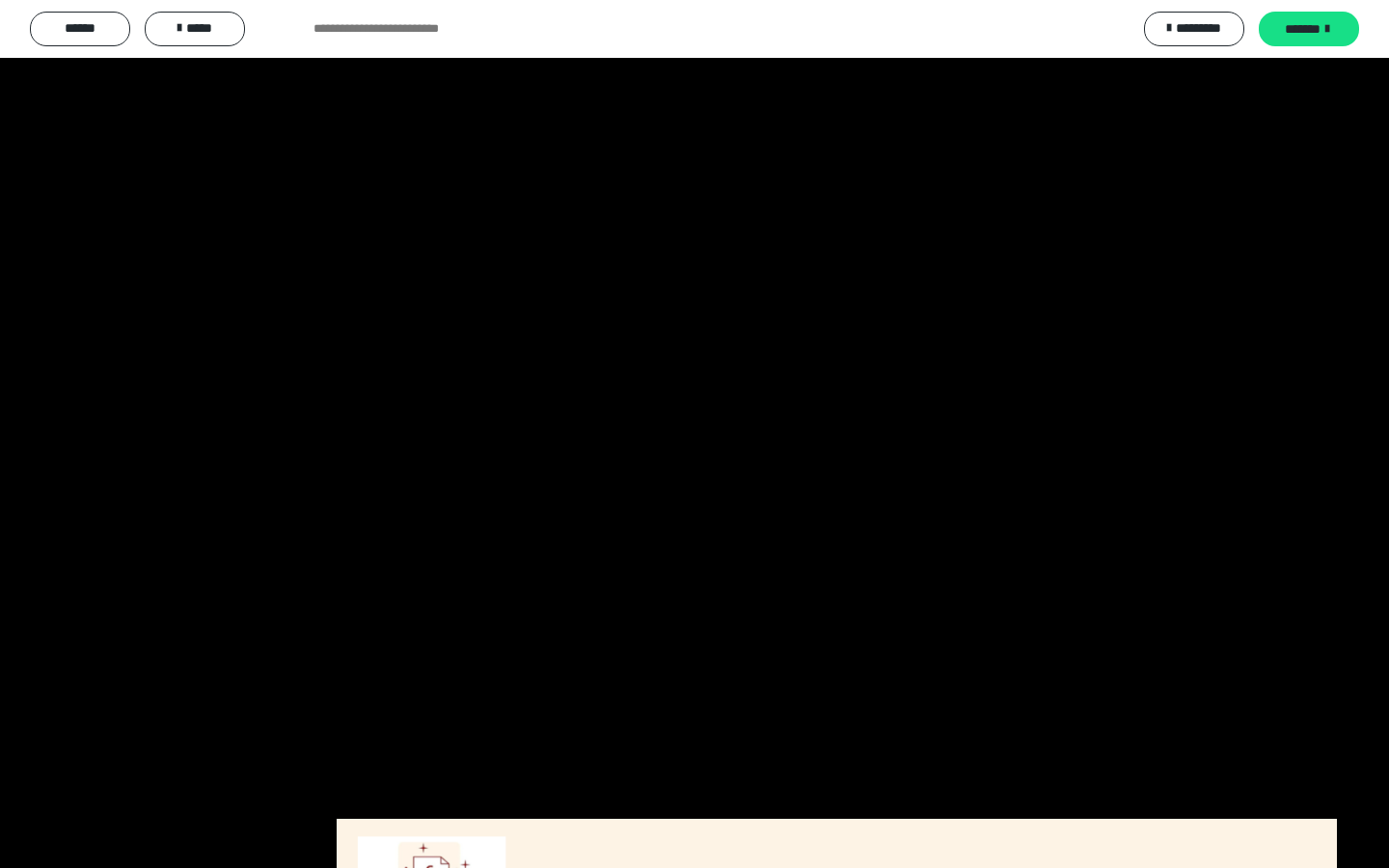 click at bounding box center [694, 434] 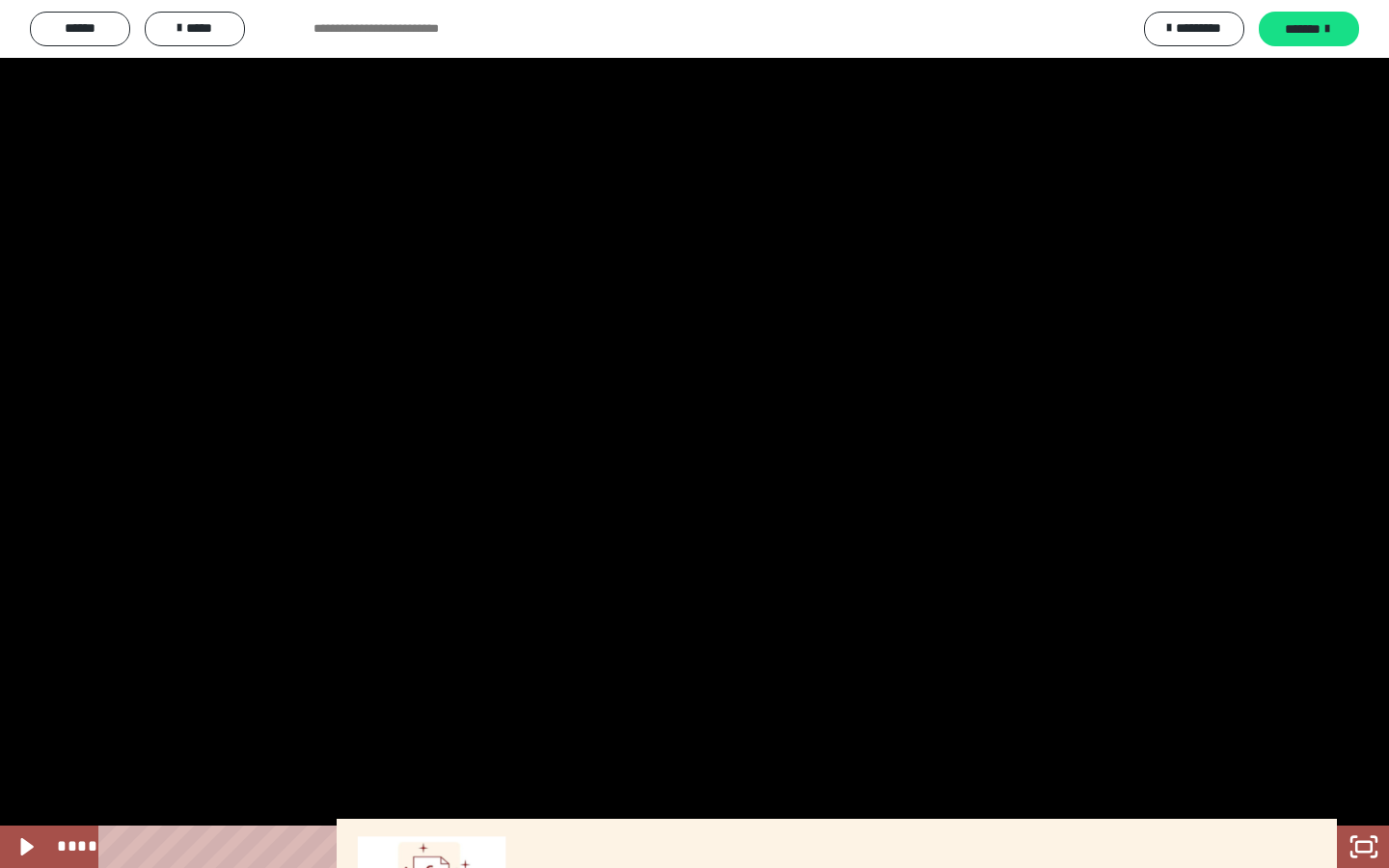 click at bounding box center [694, 434] 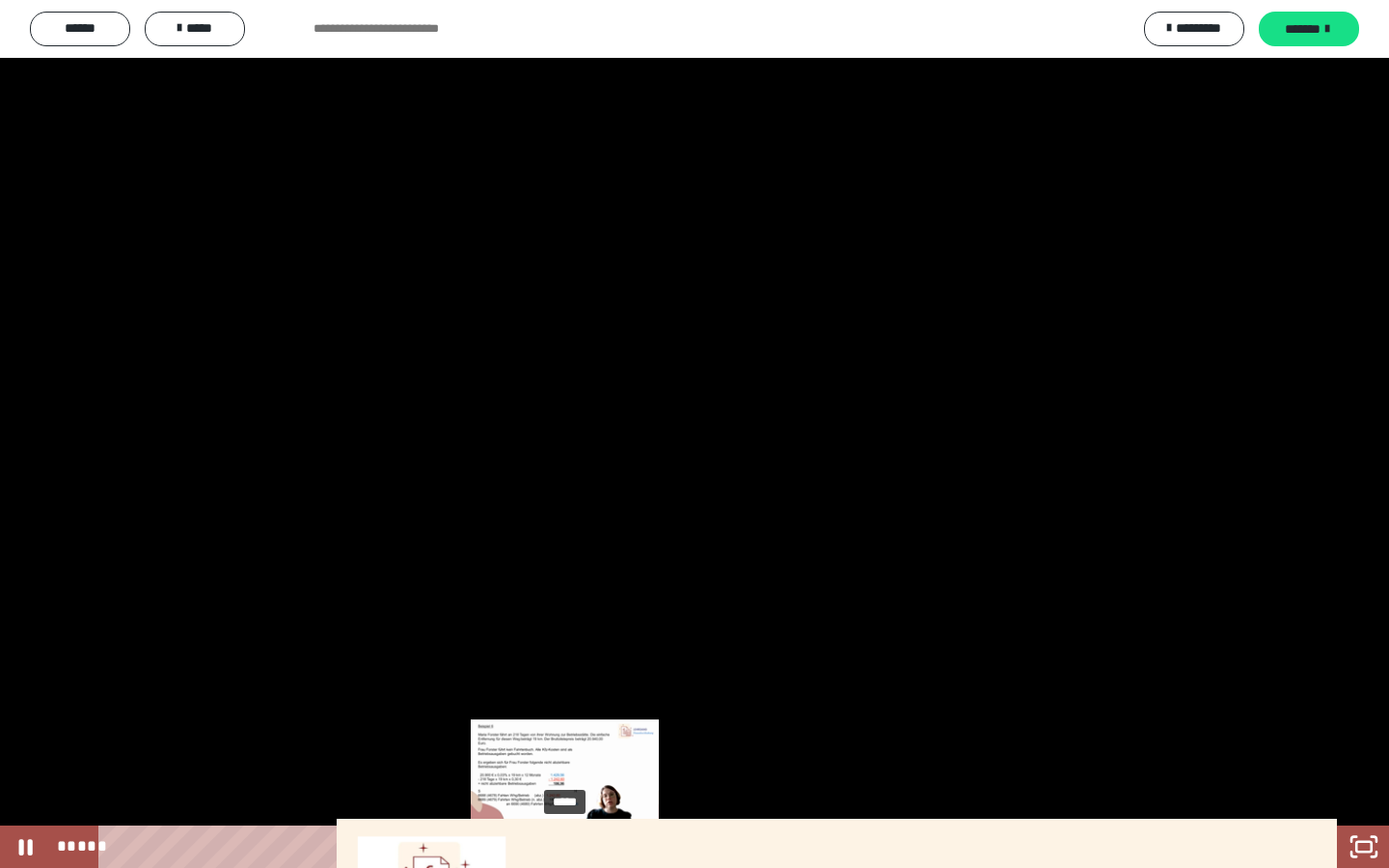 click on "*****" at bounding box center (671, 847) 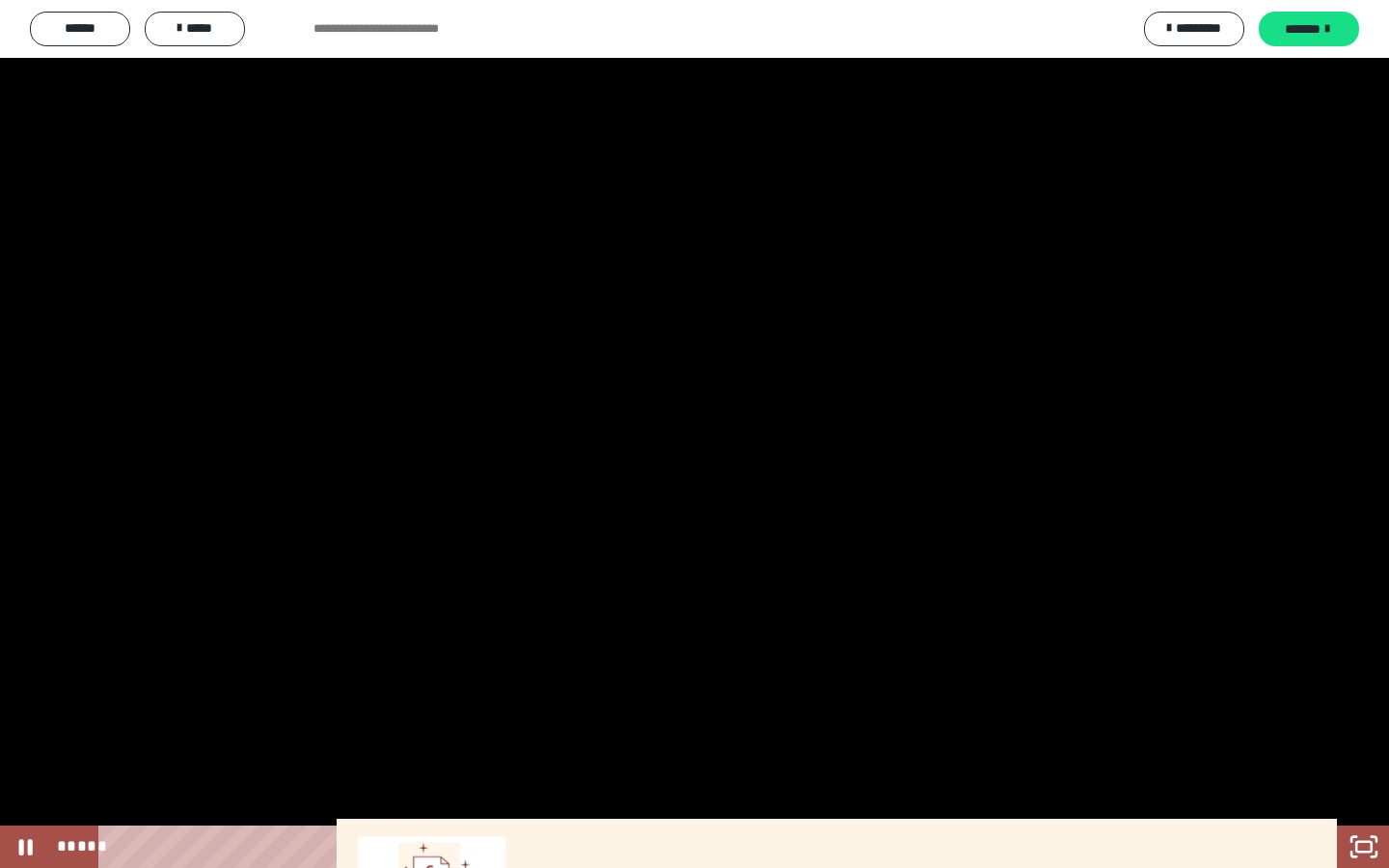click at bounding box center [694, 434] 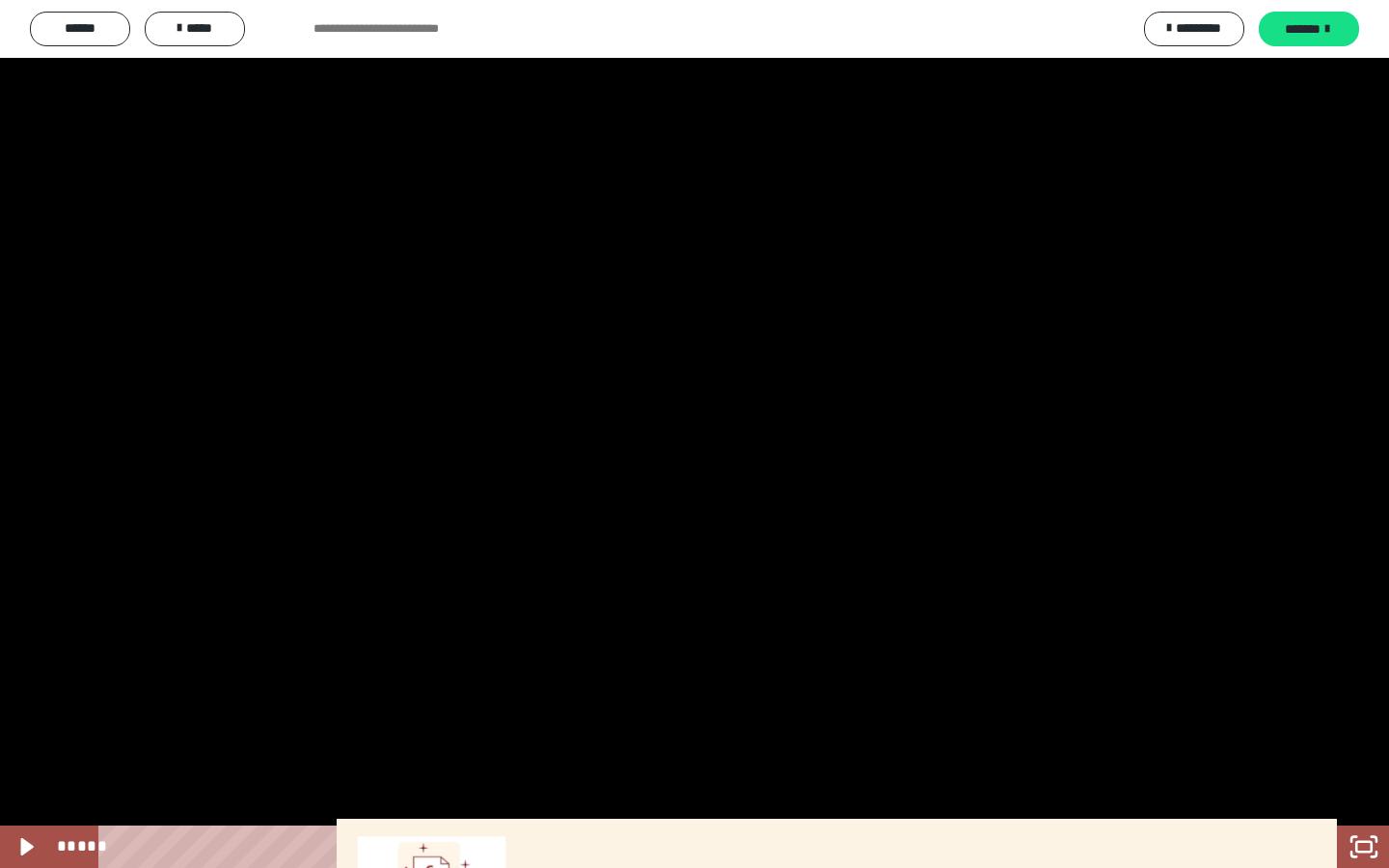 click at bounding box center (694, 434) 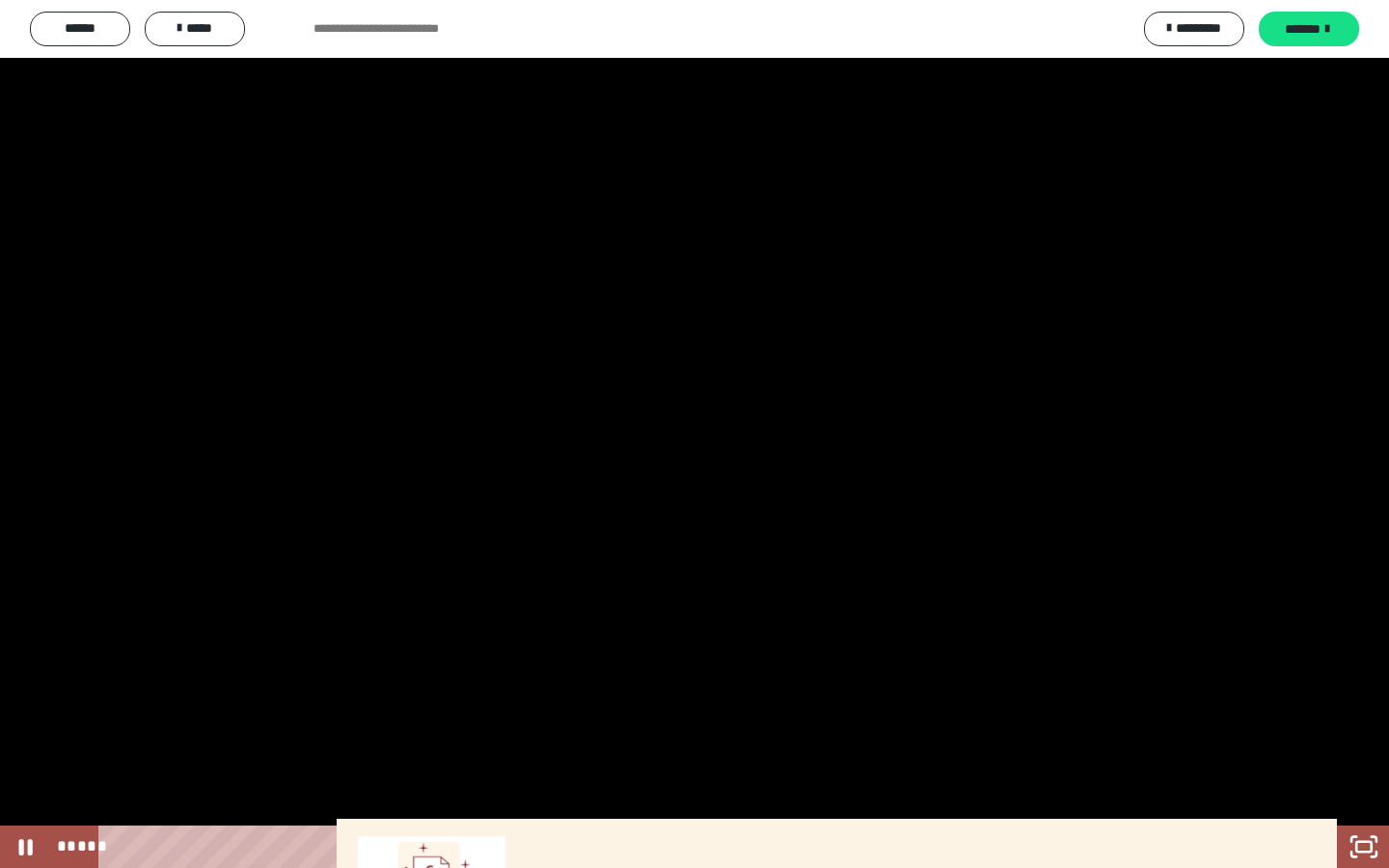 click at bounding box center [694, 434] 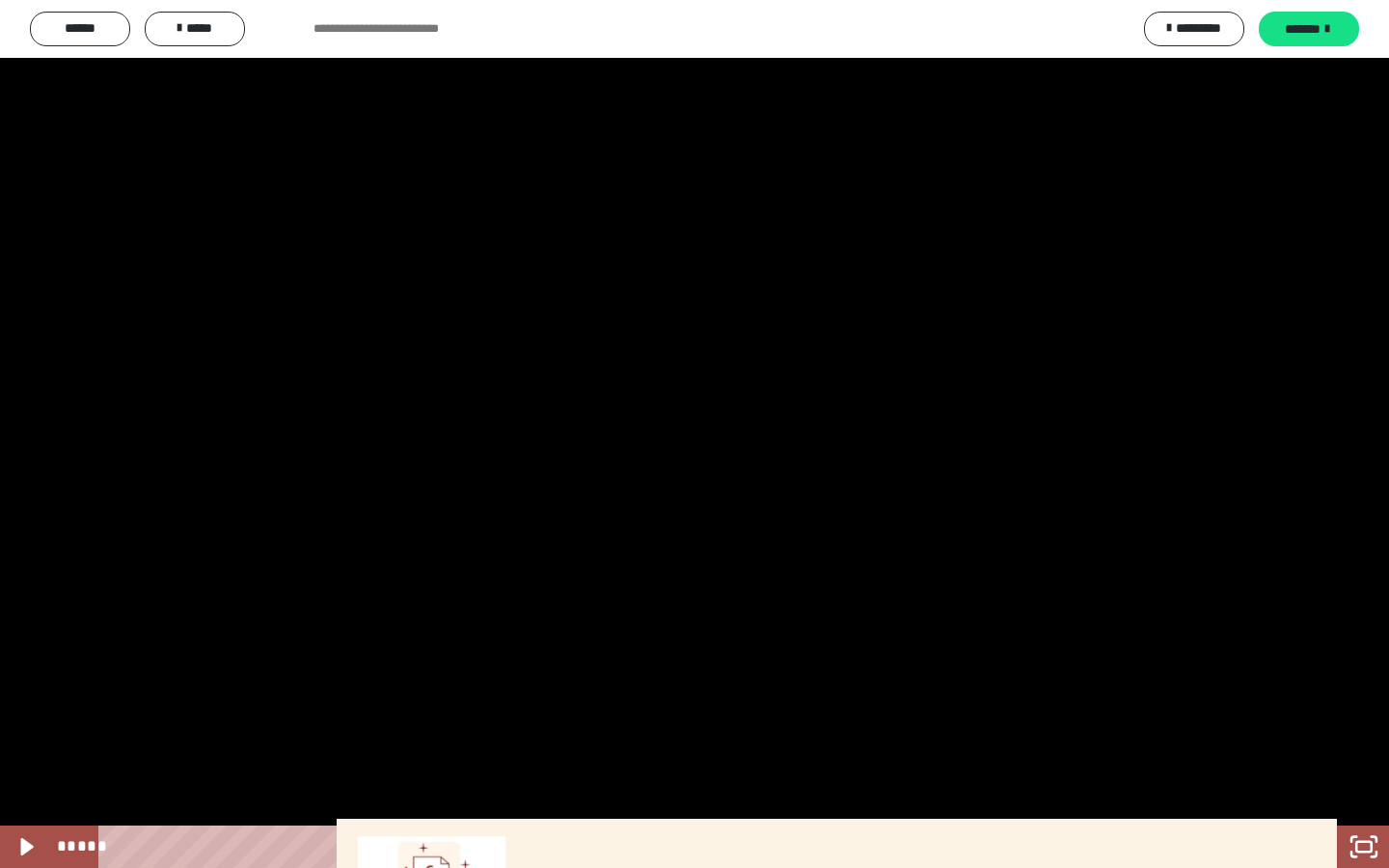 click at bounding box center [694, 434] 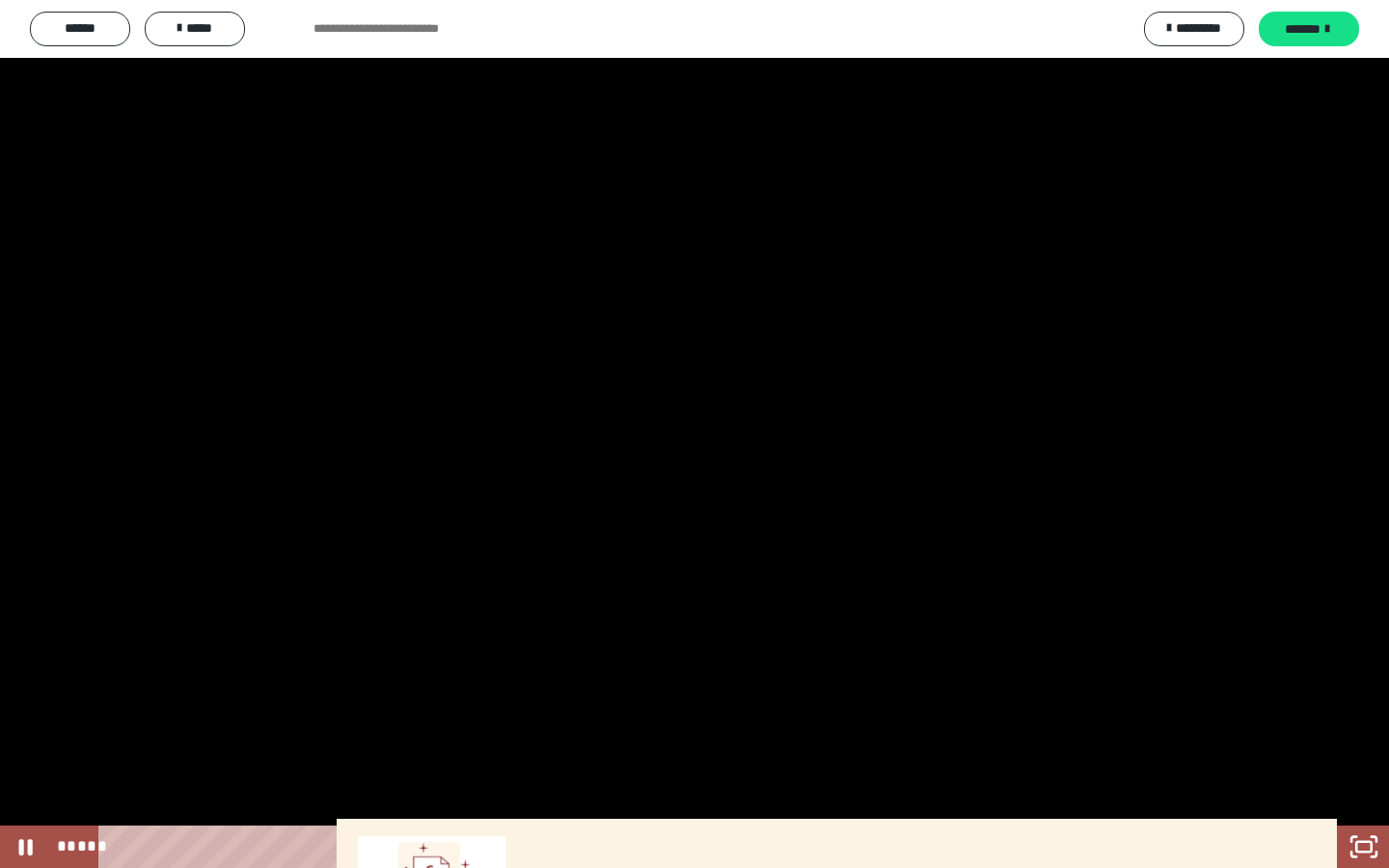 click at bounding box center (694, 434) 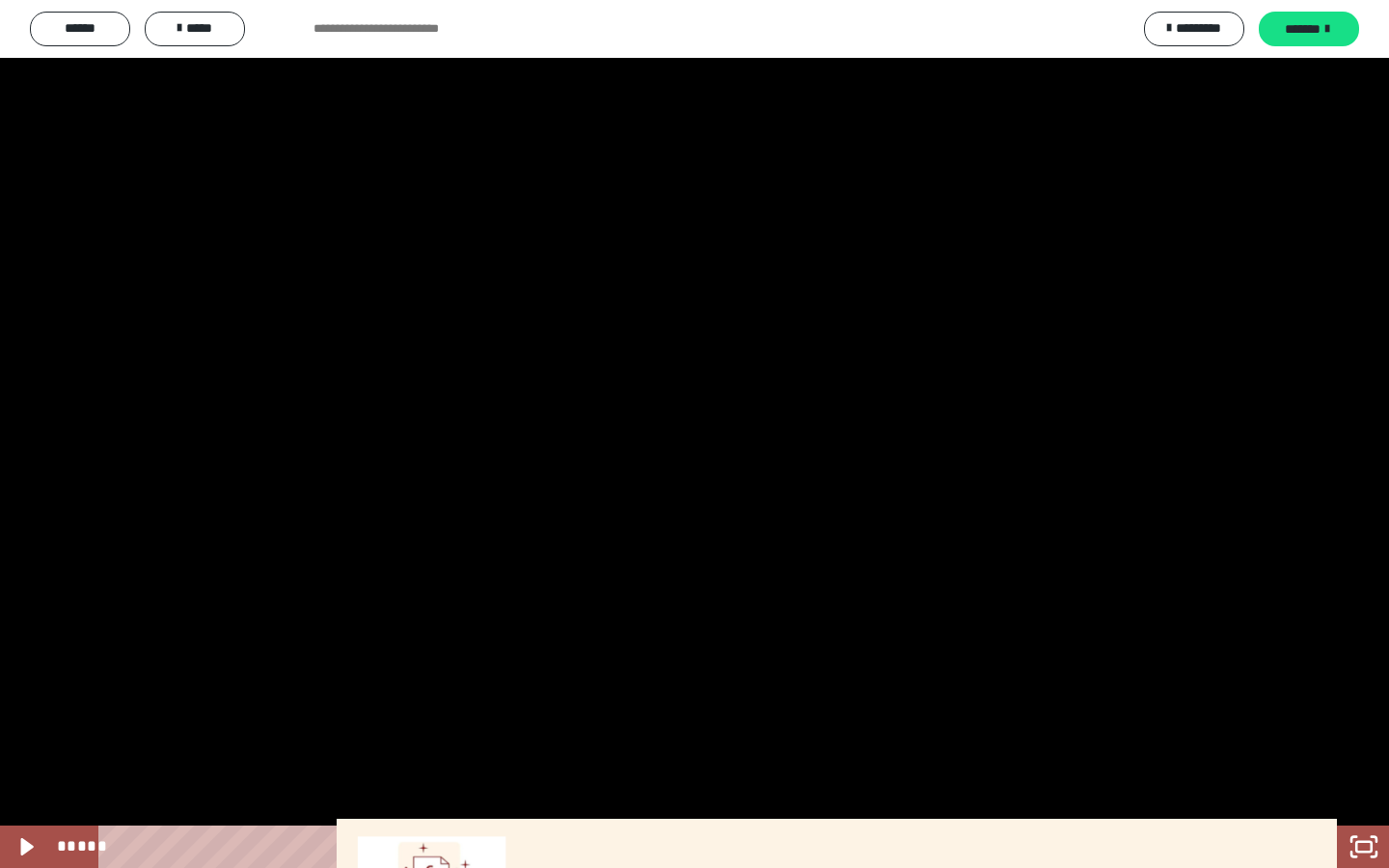 click at bounding box center [694, 434] 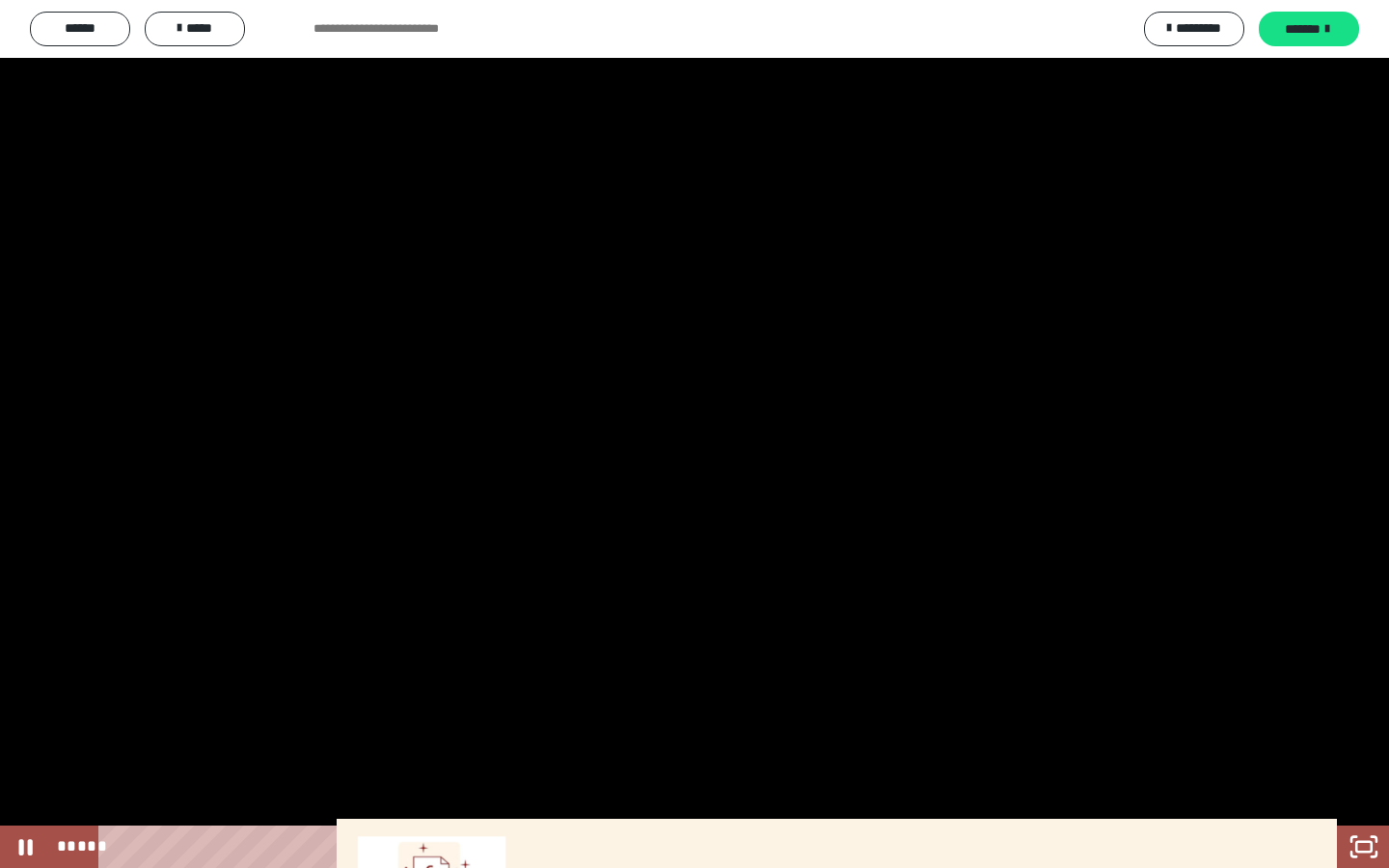 click at bounding box center (694, 434) 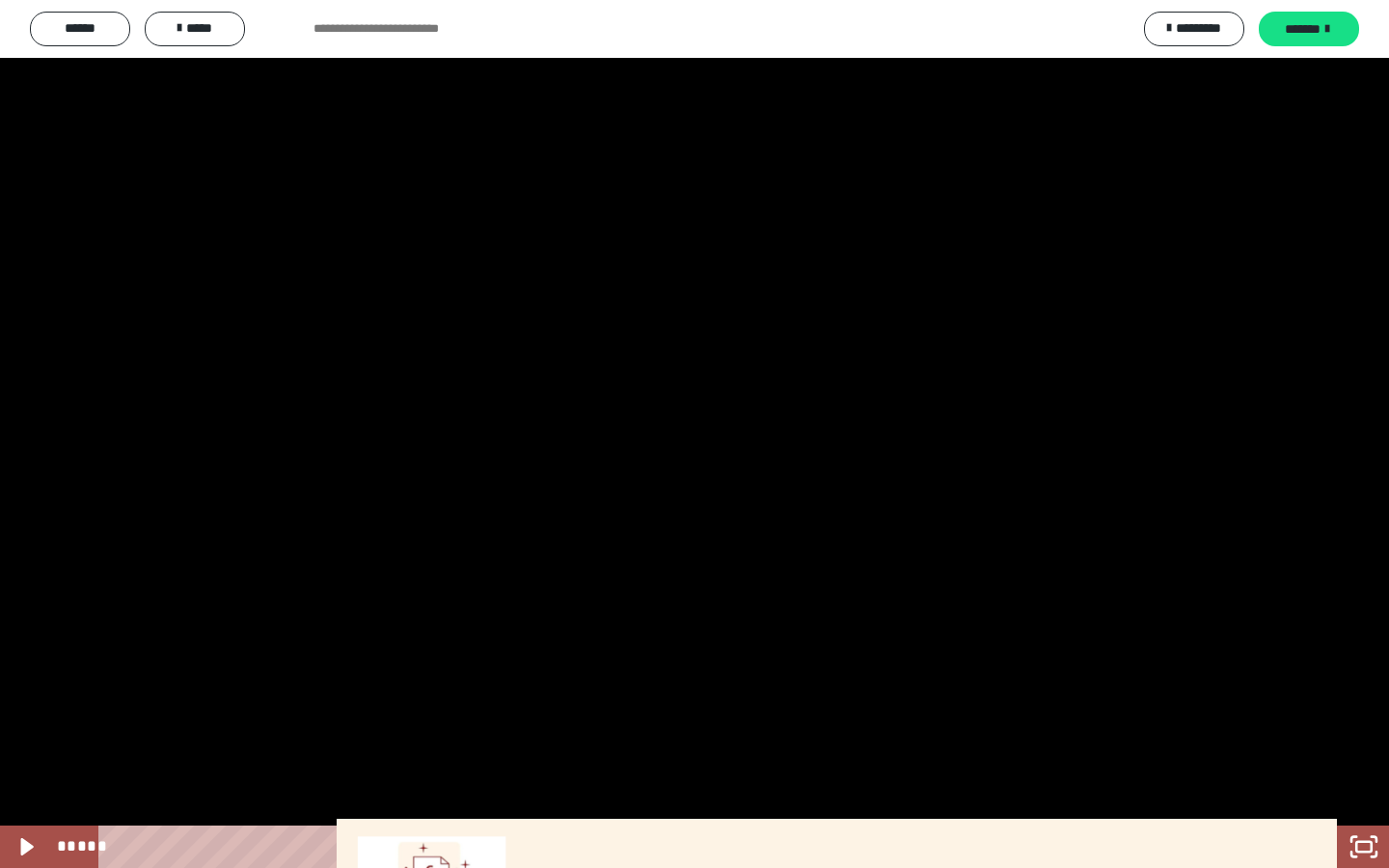 click at bounding box center (694, 434) 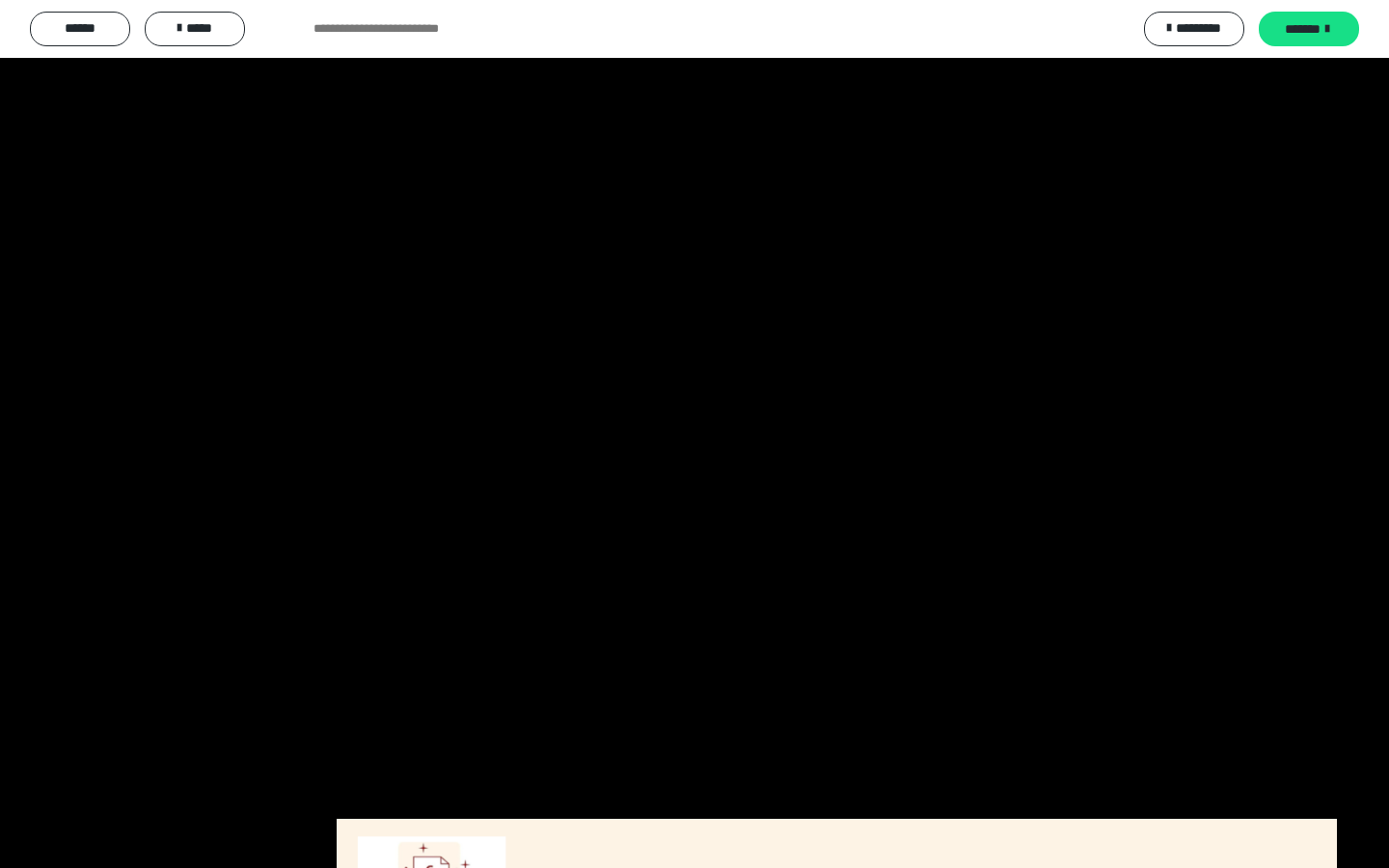 click at bounding box center (694, 434) 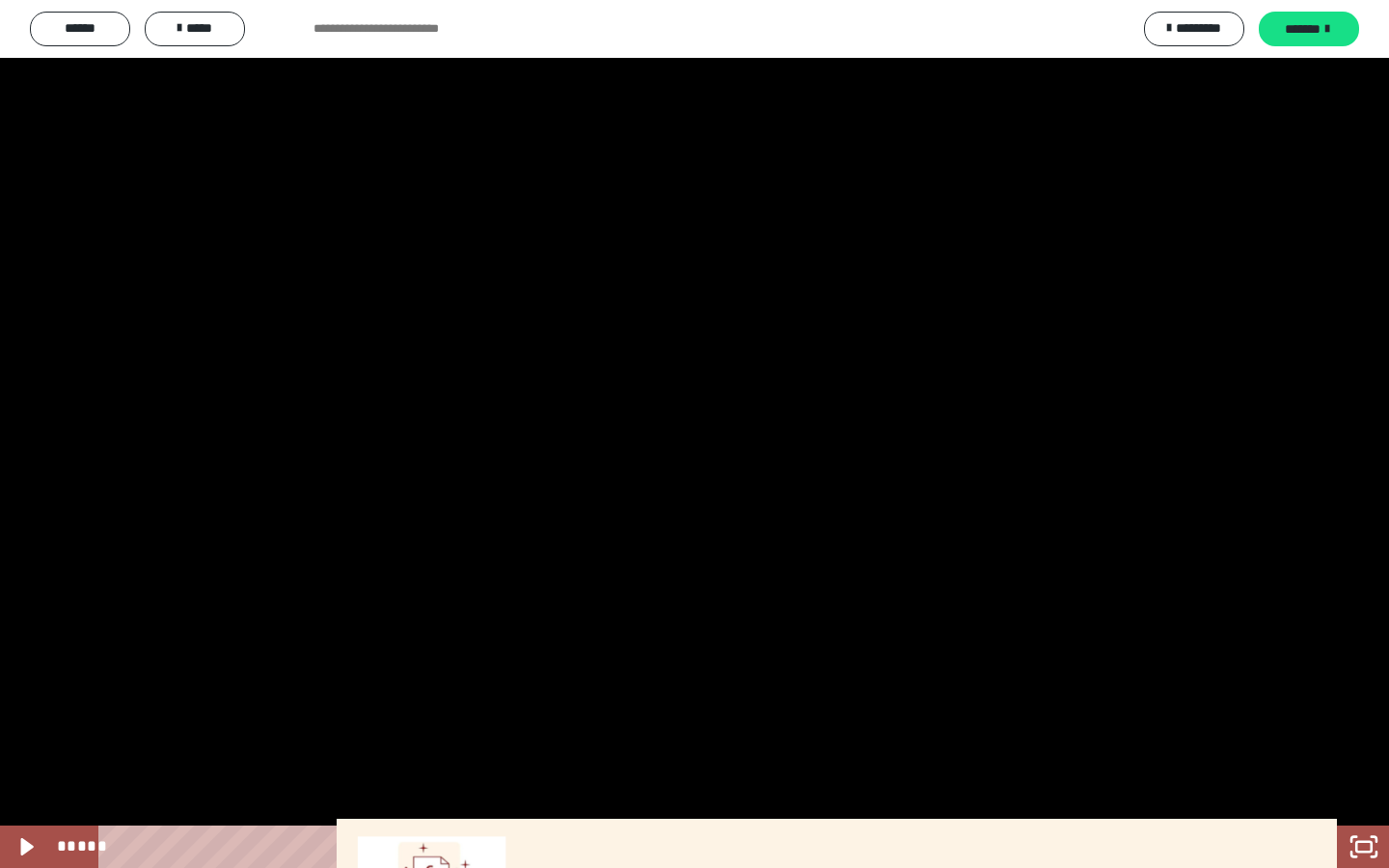 click at bounding box center (694, 434) 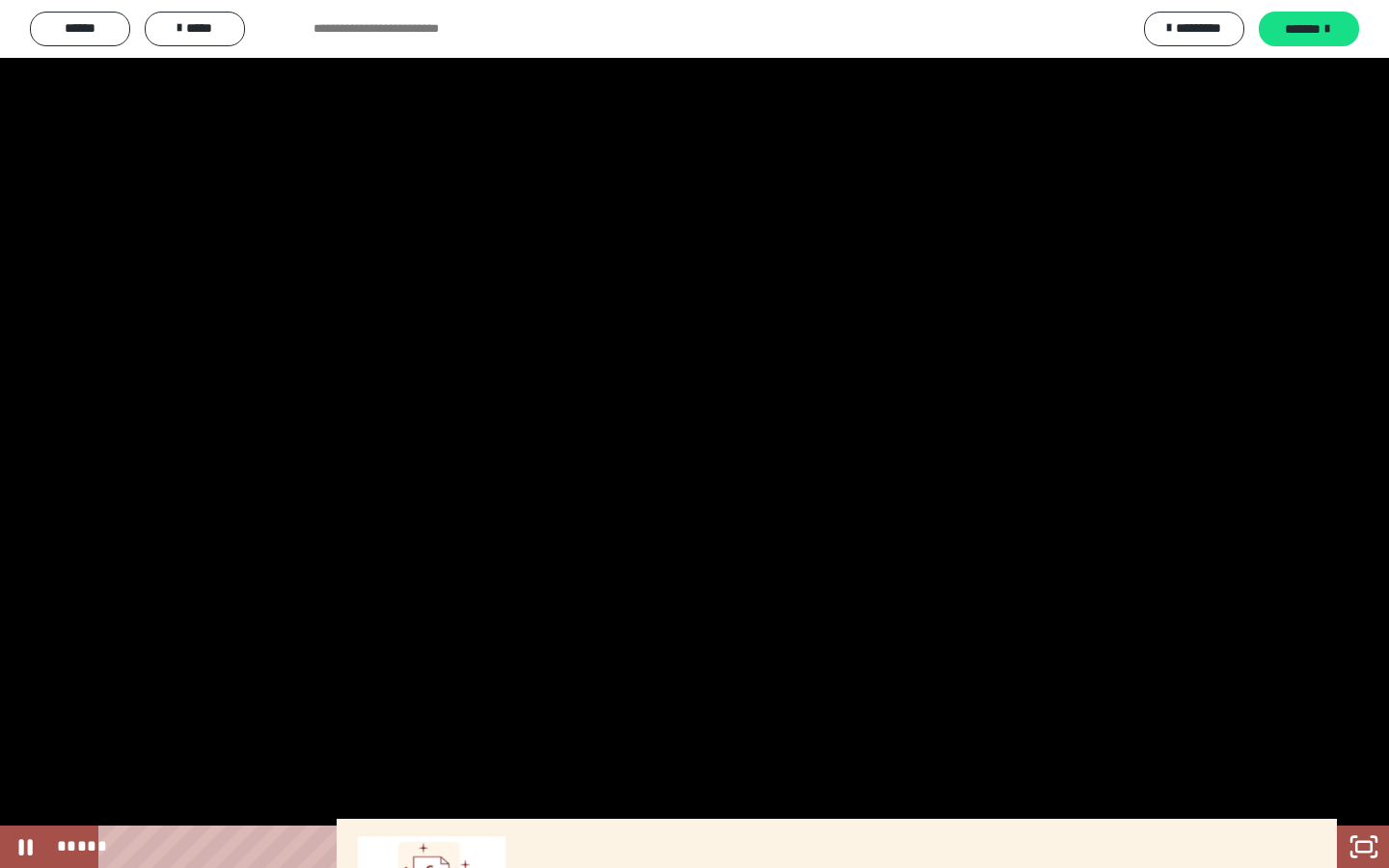 click at bounding box center (694, 434) 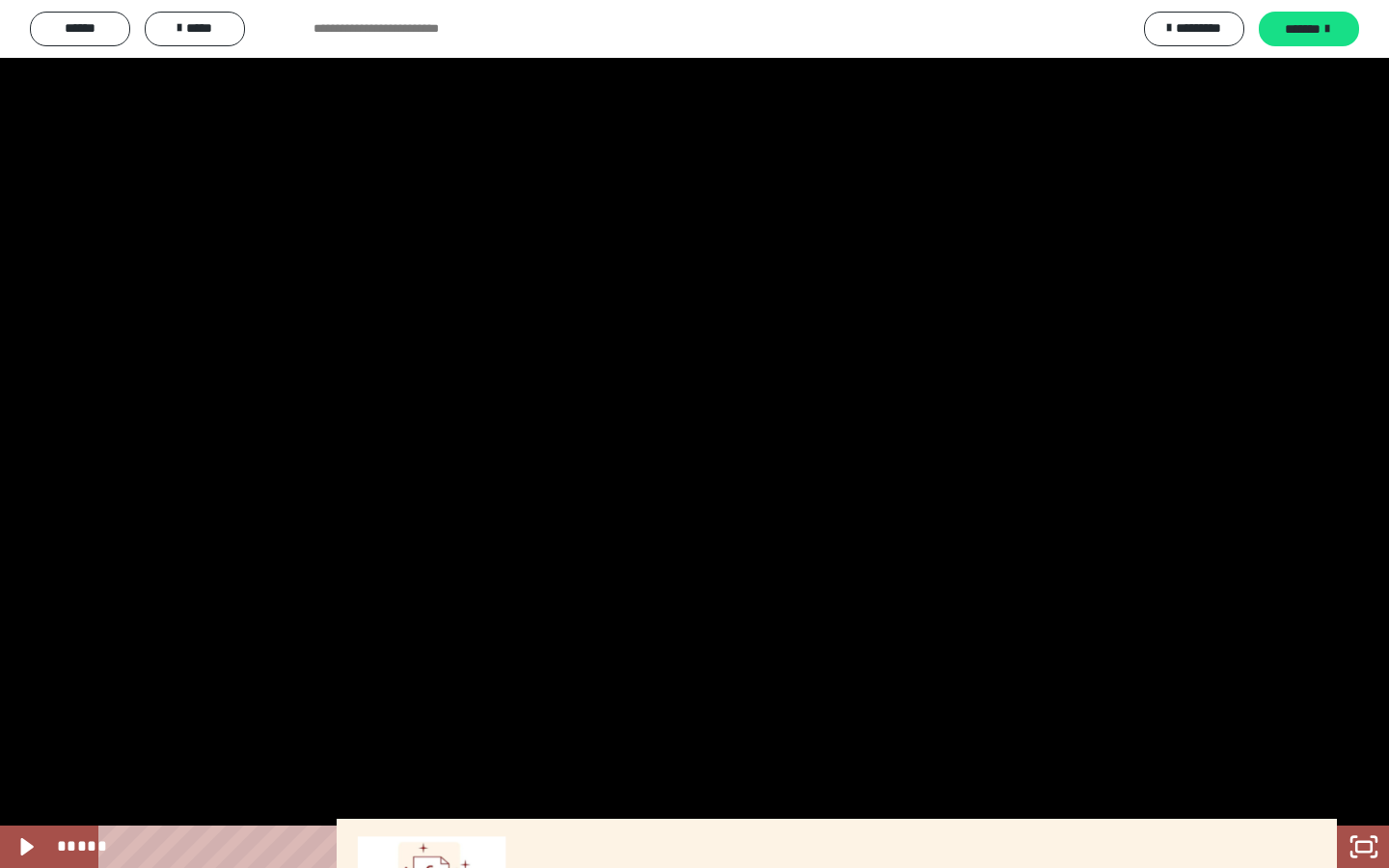 click at bounding box center [694, 434] 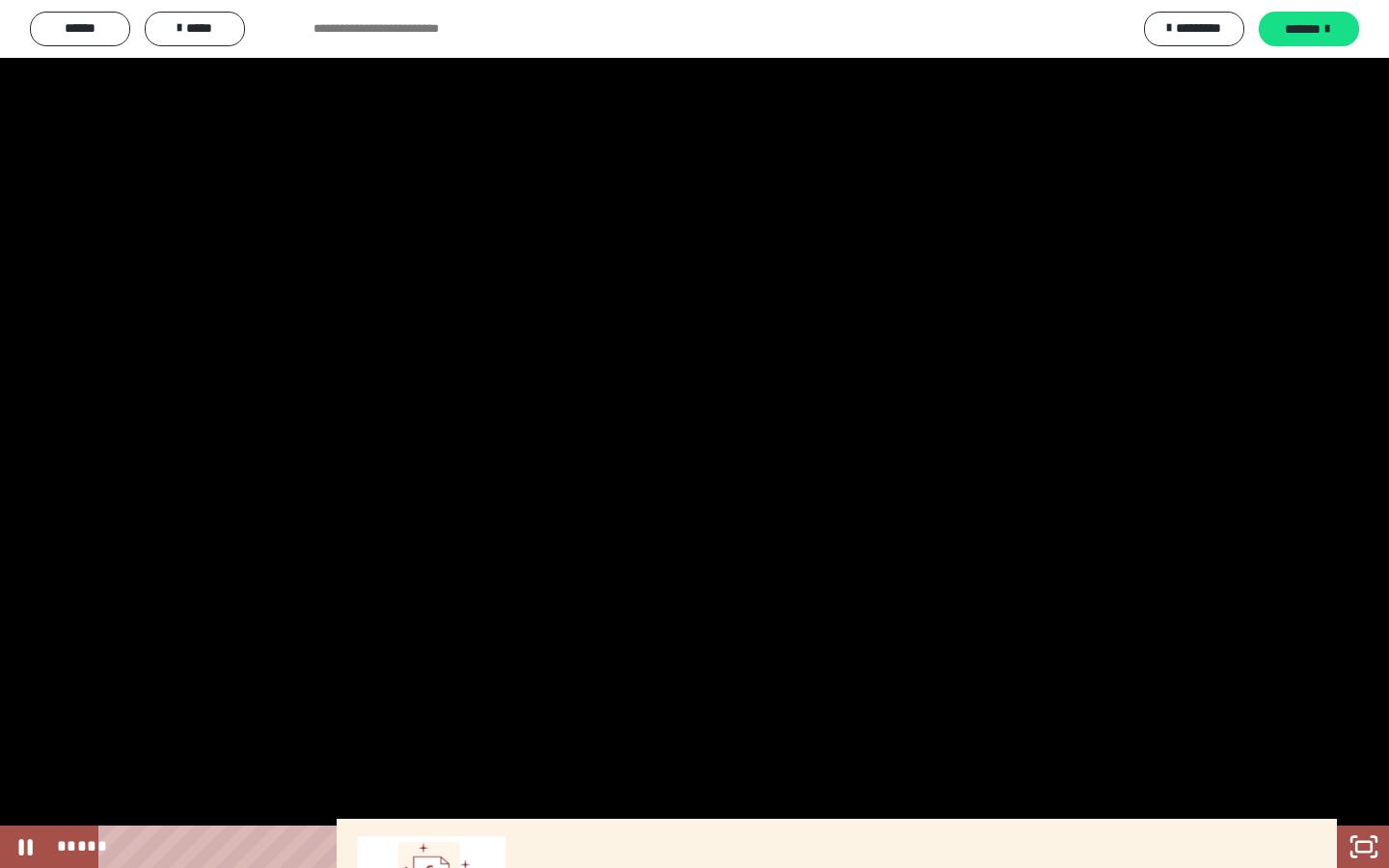 click at bounding box center [694, 434] 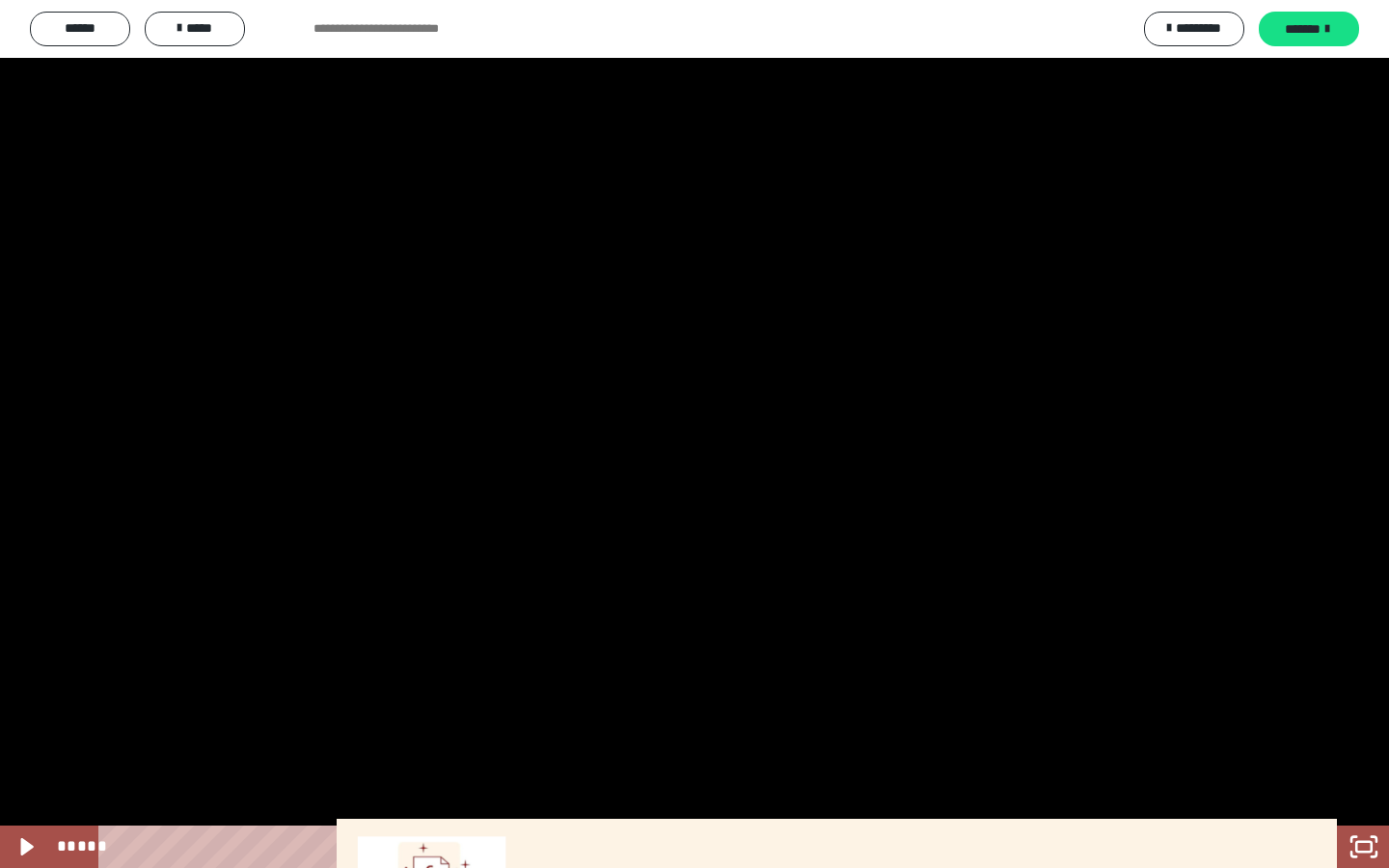 click at bounding box center [694, 434] 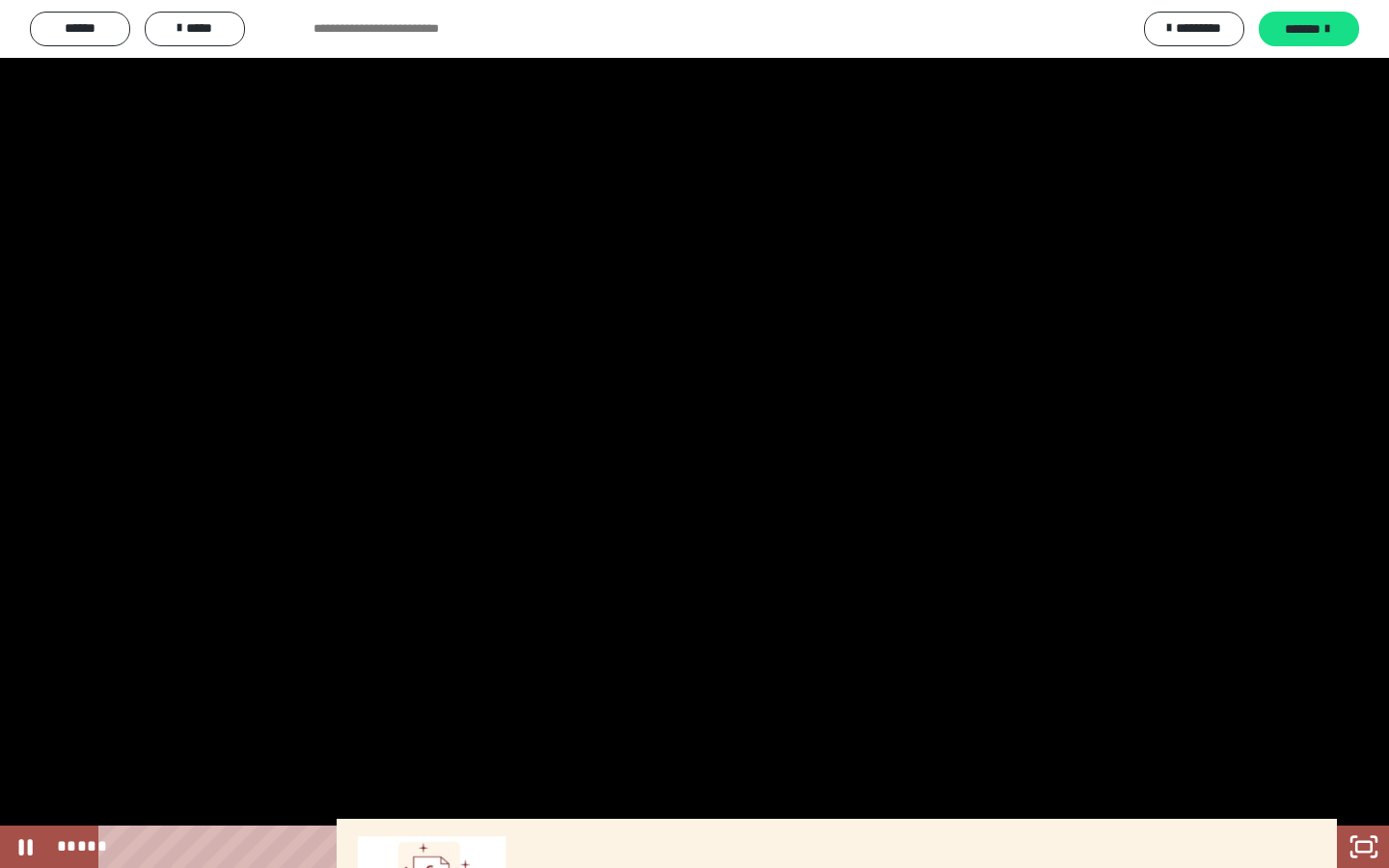 click at bounding box center [694, 434] 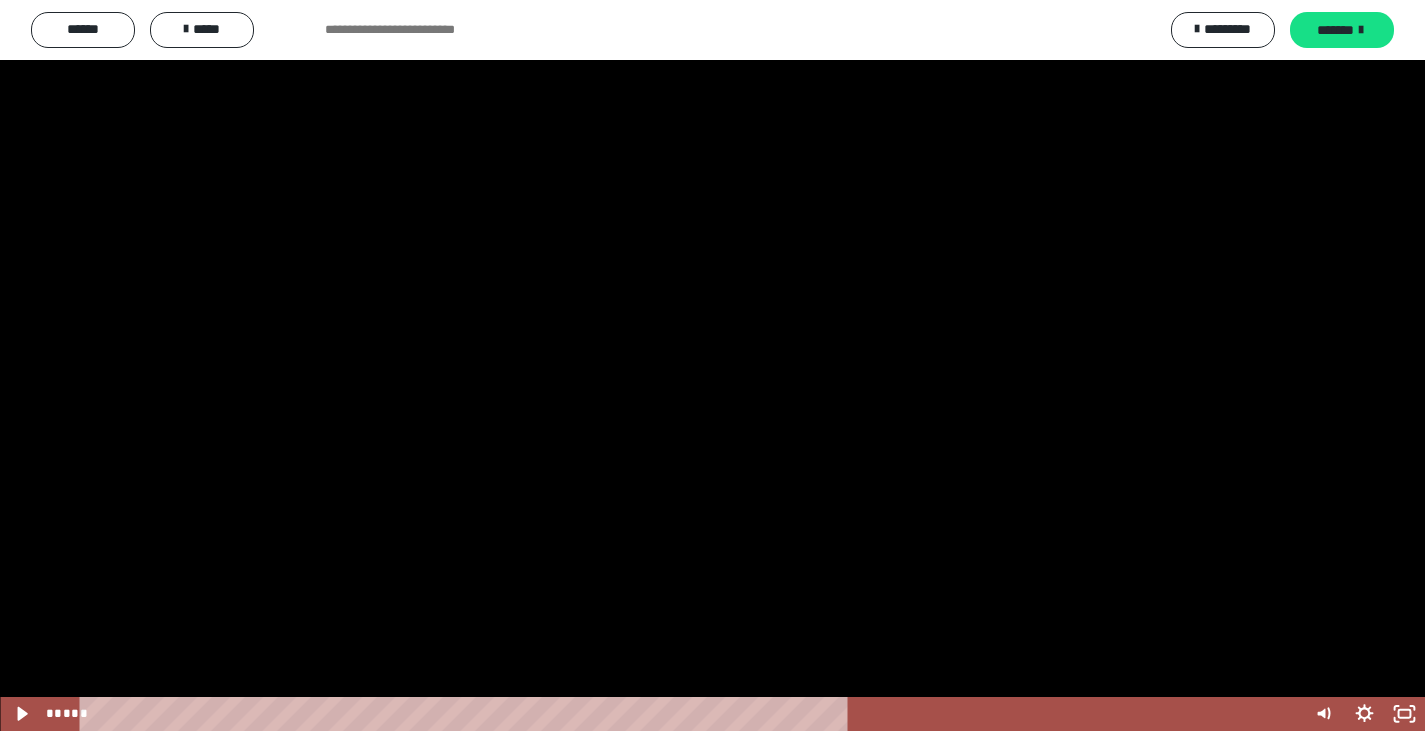 type 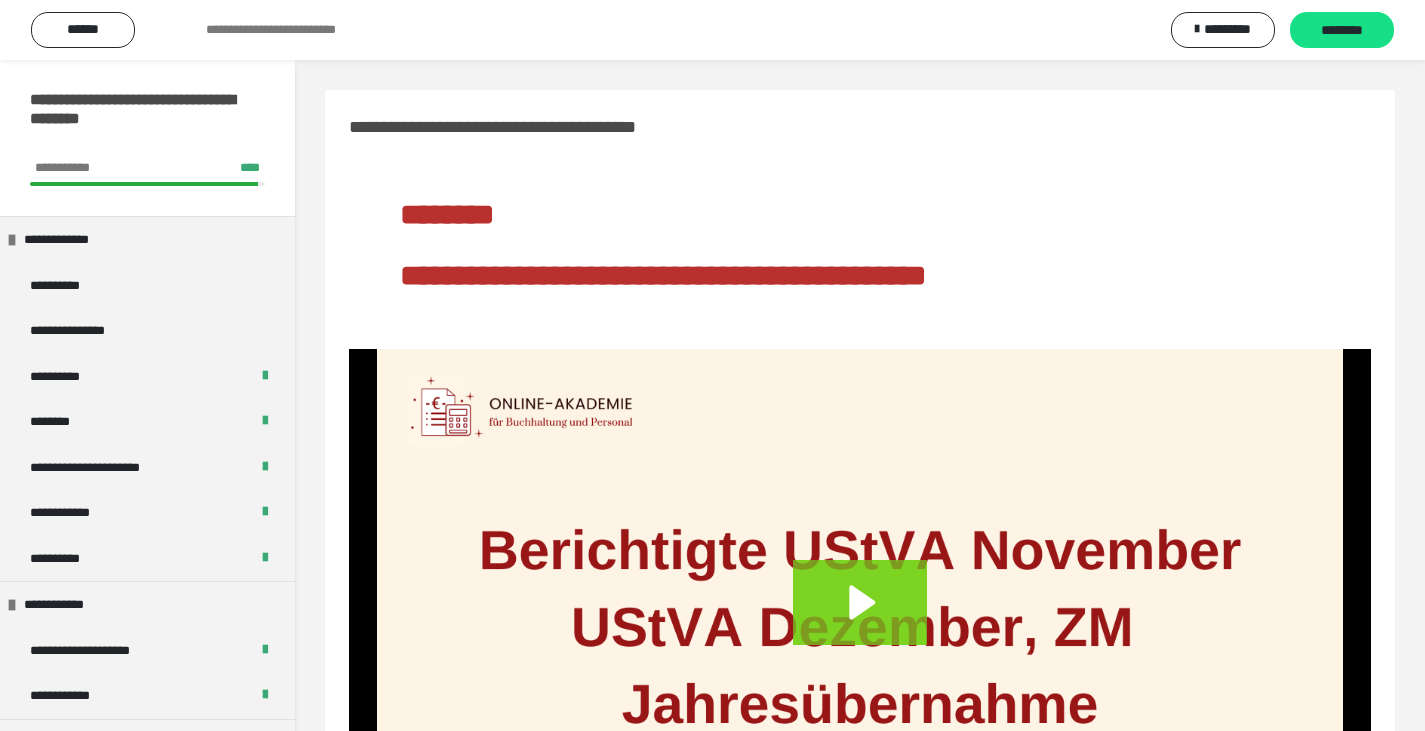 scroll, scrollTop: 0, scrollLeft: 0, axis: both 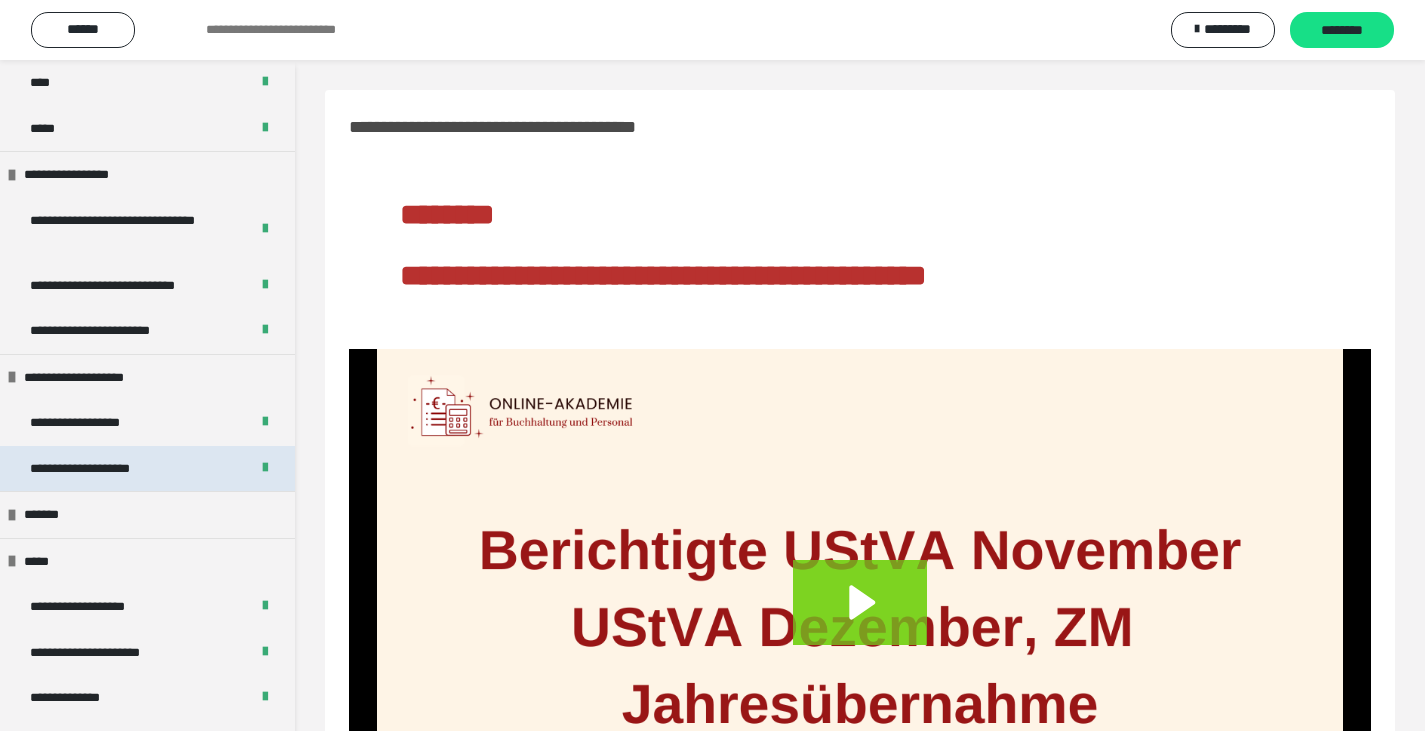 click on "**********" at bounding box center (102, 469) 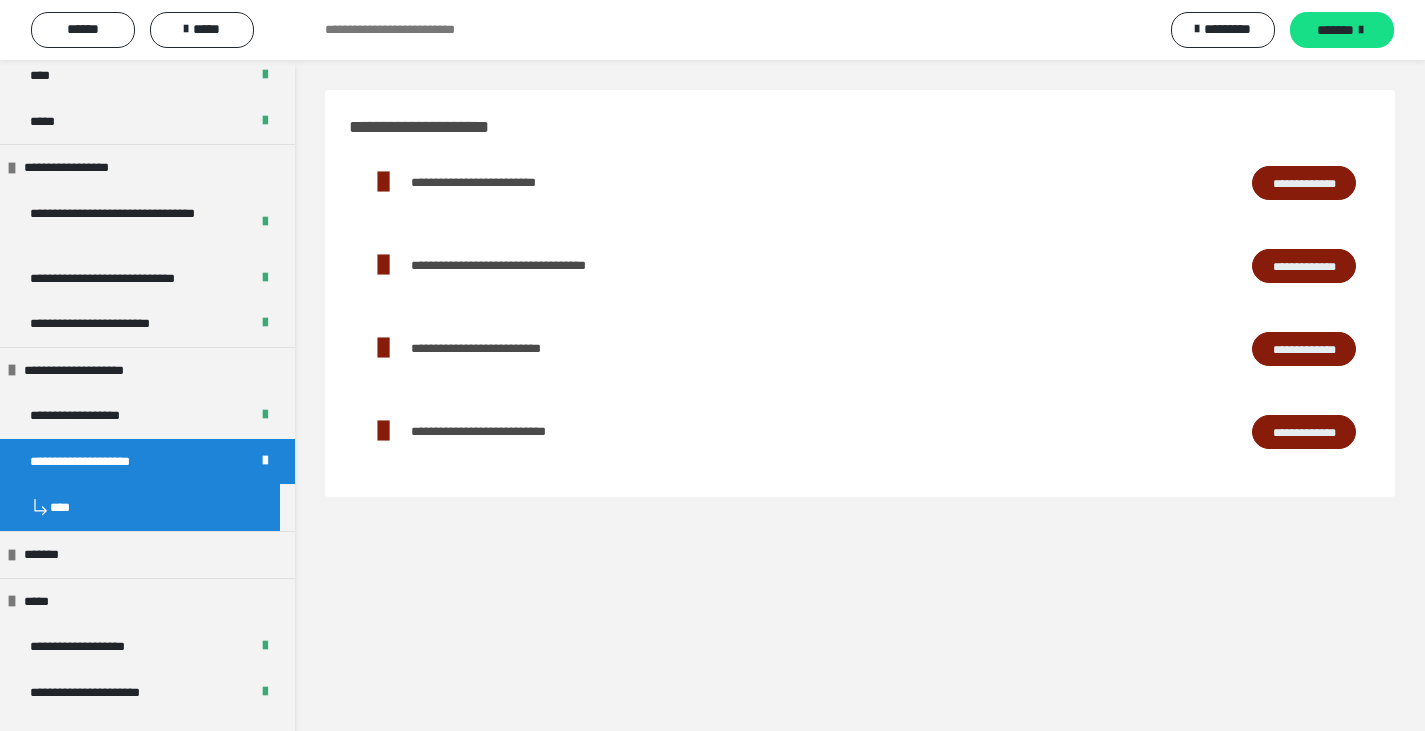 scroll, scrollTop: 1898, scrollLeft: 0, axis: vertical 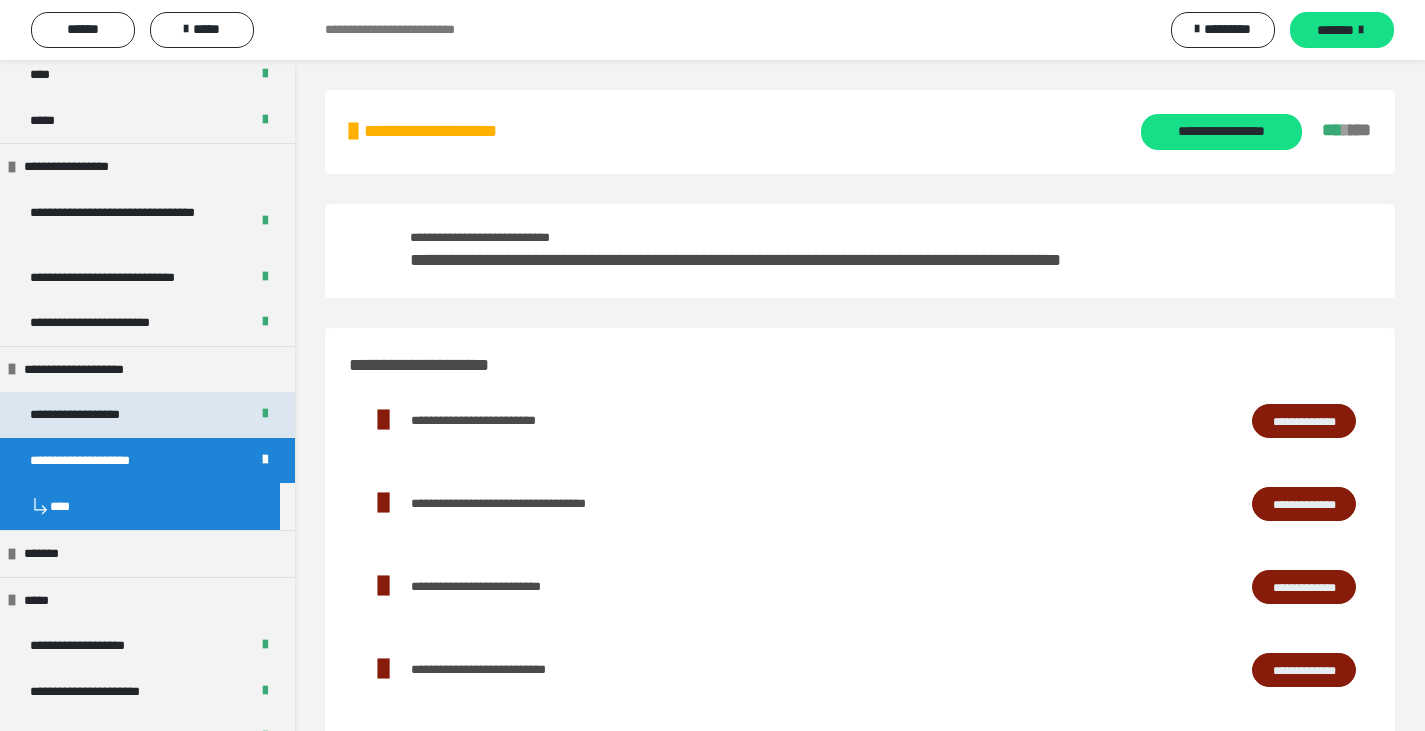 click on "**********" at bounding box center [98, 415] 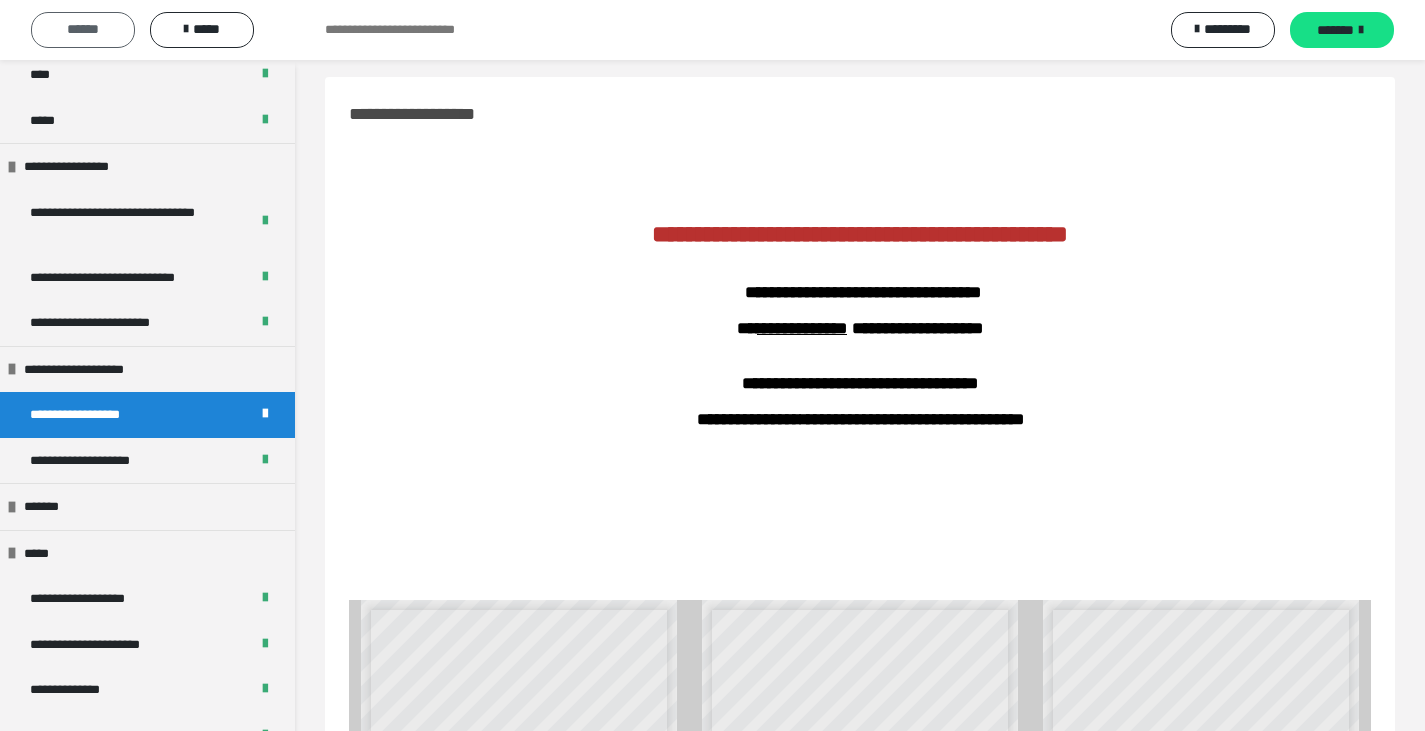 scroll, scrollTop: 0, scrollLeft: 0, axis: both 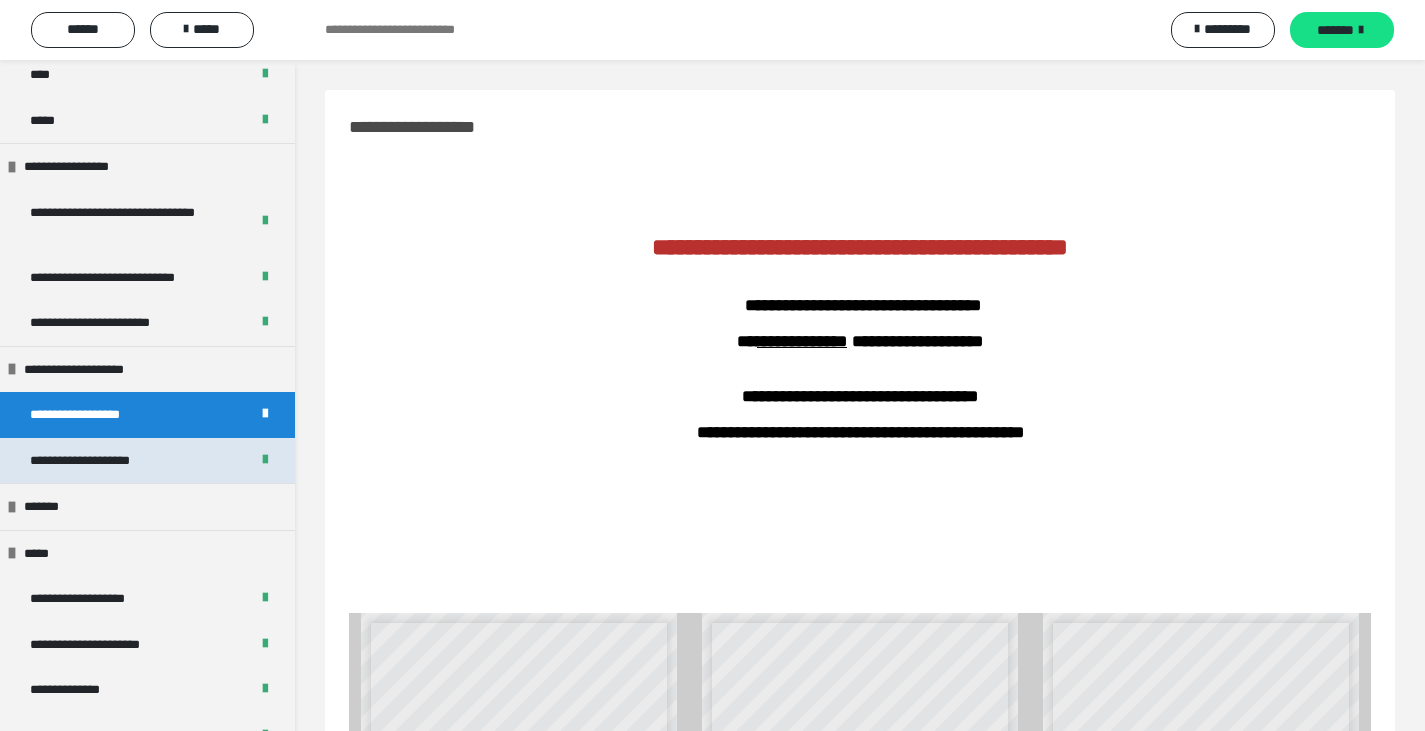 click on "**********" at bounding box center [102, 461] 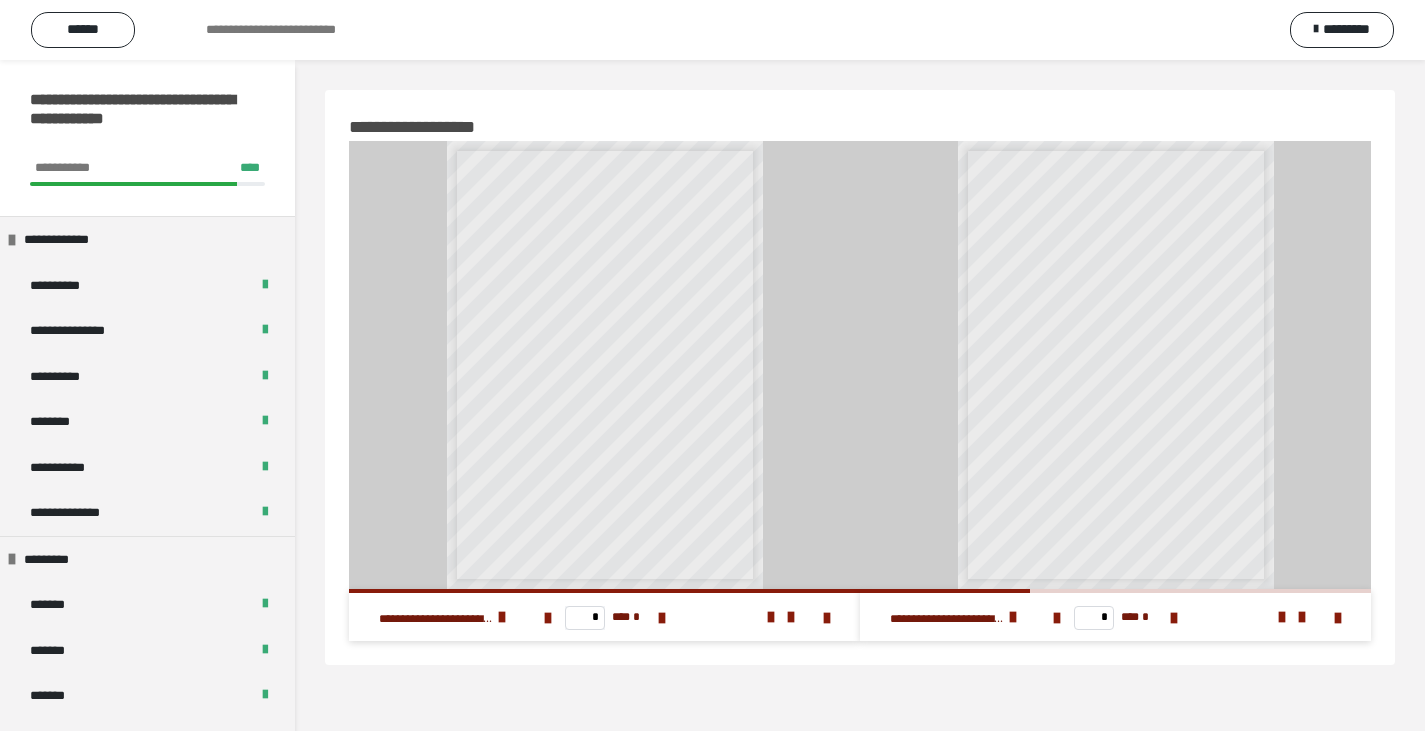 scroll, scrollTop: 0, scrollLeft: 0, axis: both 